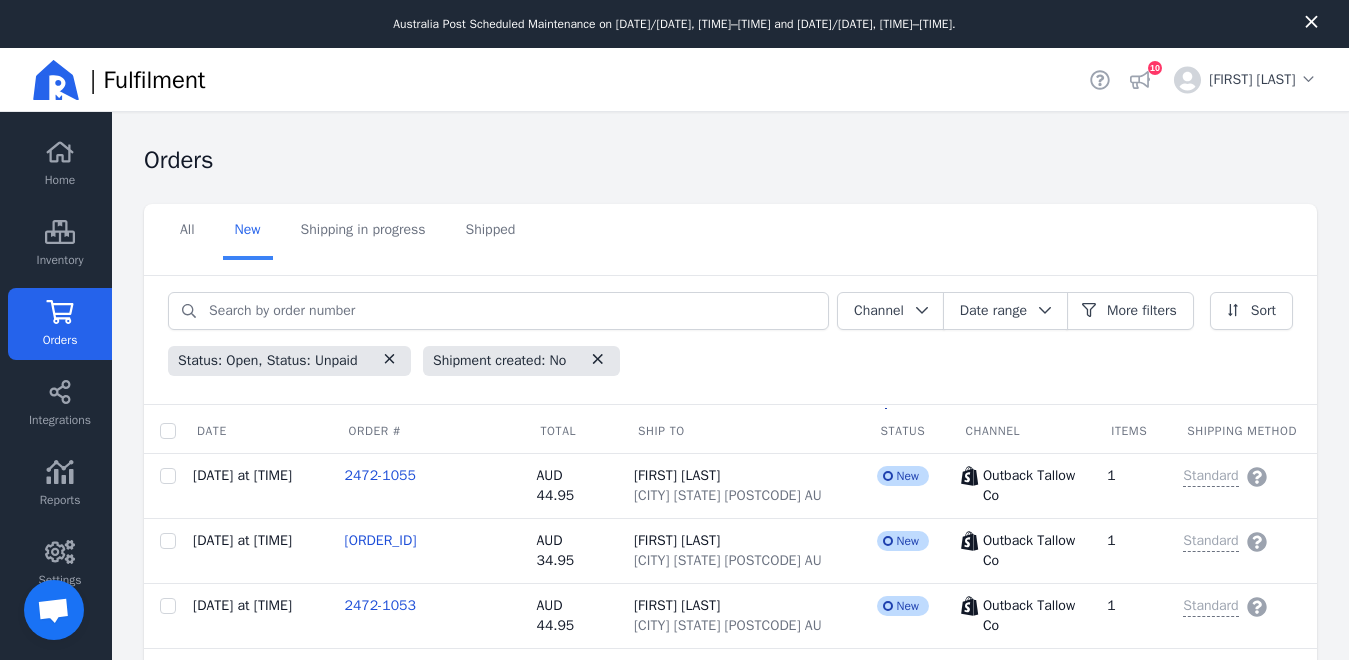 scroll, scrollTop: 47, scrollLeft: 0, axis: vertical 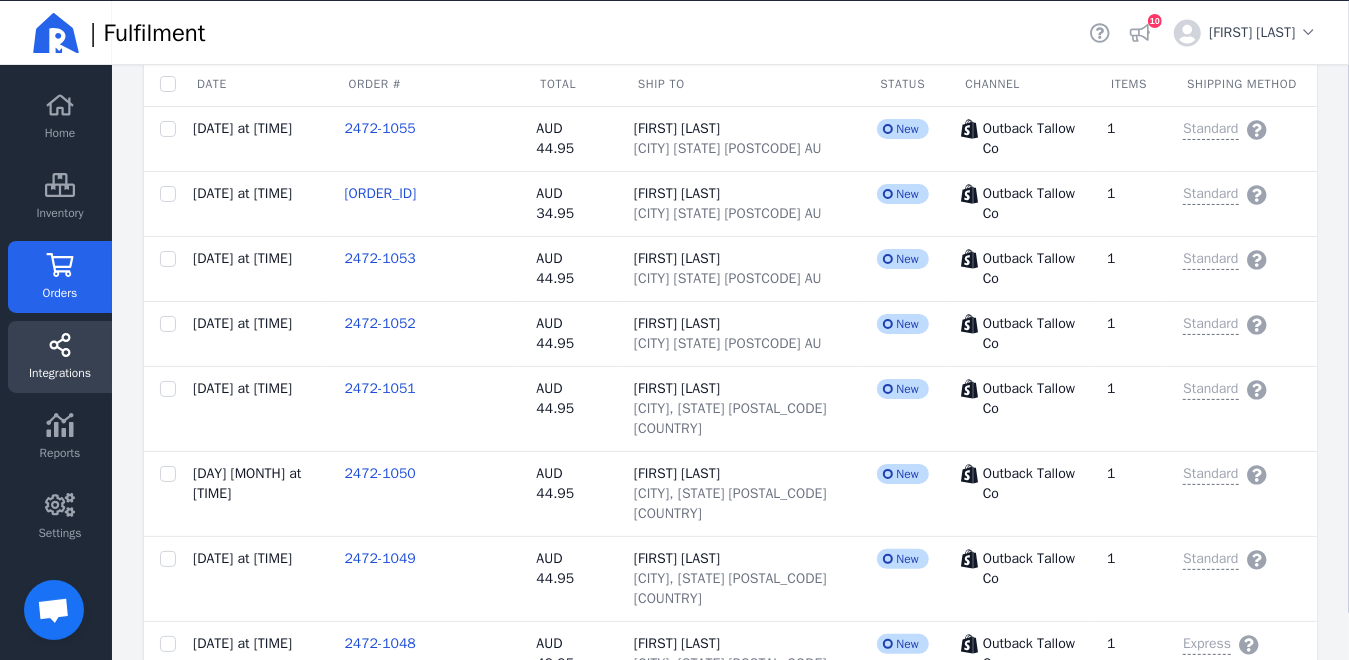 click on "Integrations" 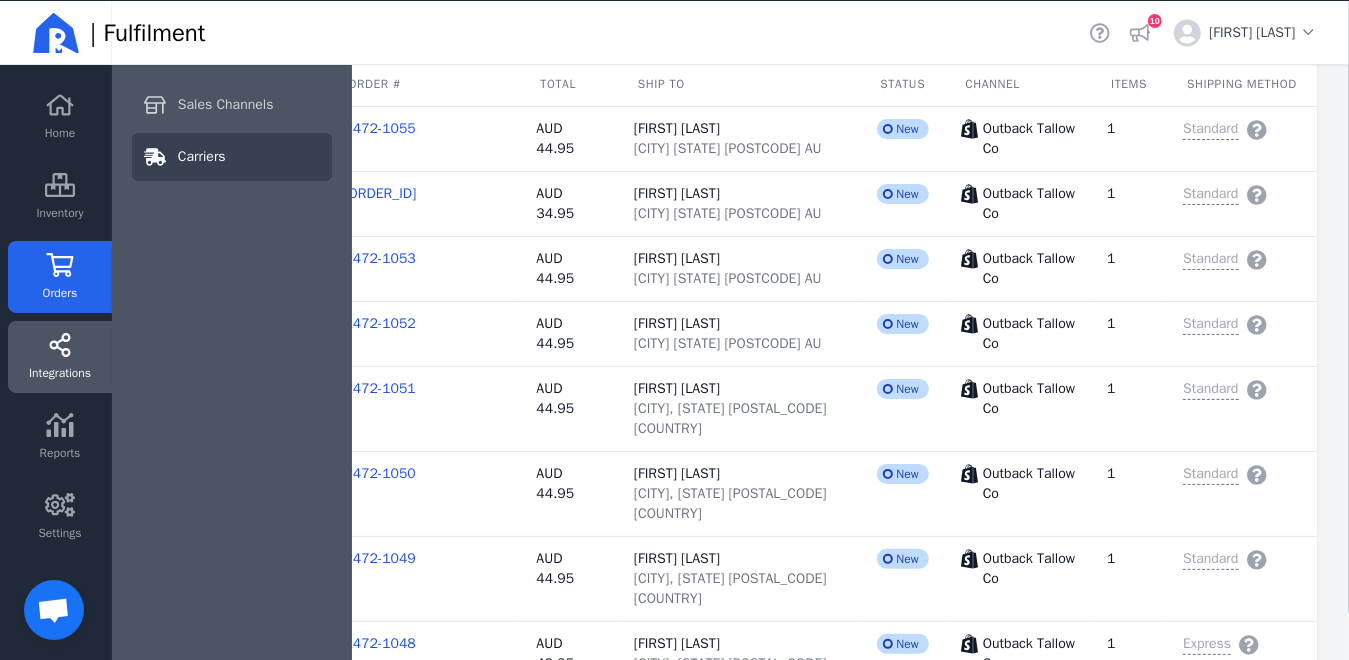 click on "Carriers" at bounding box center (202, 157) 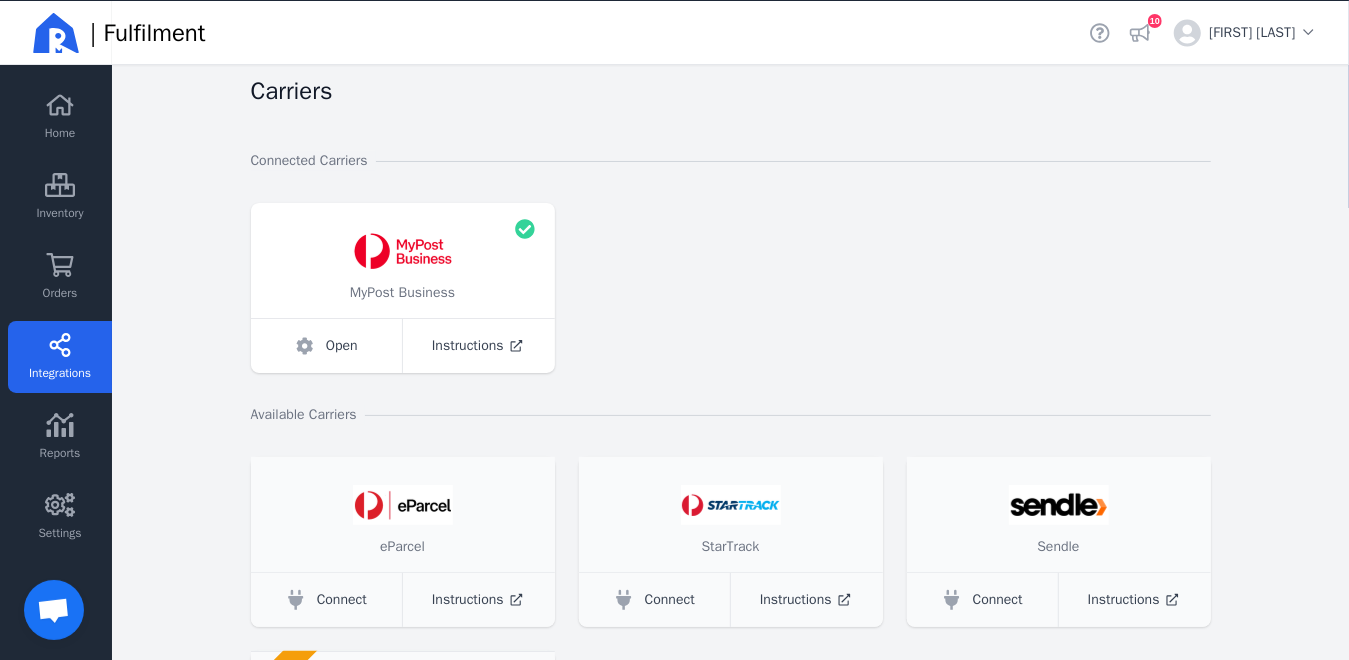 scroll, scrollTop: 4, scrollLeft: 0, axis: vertical 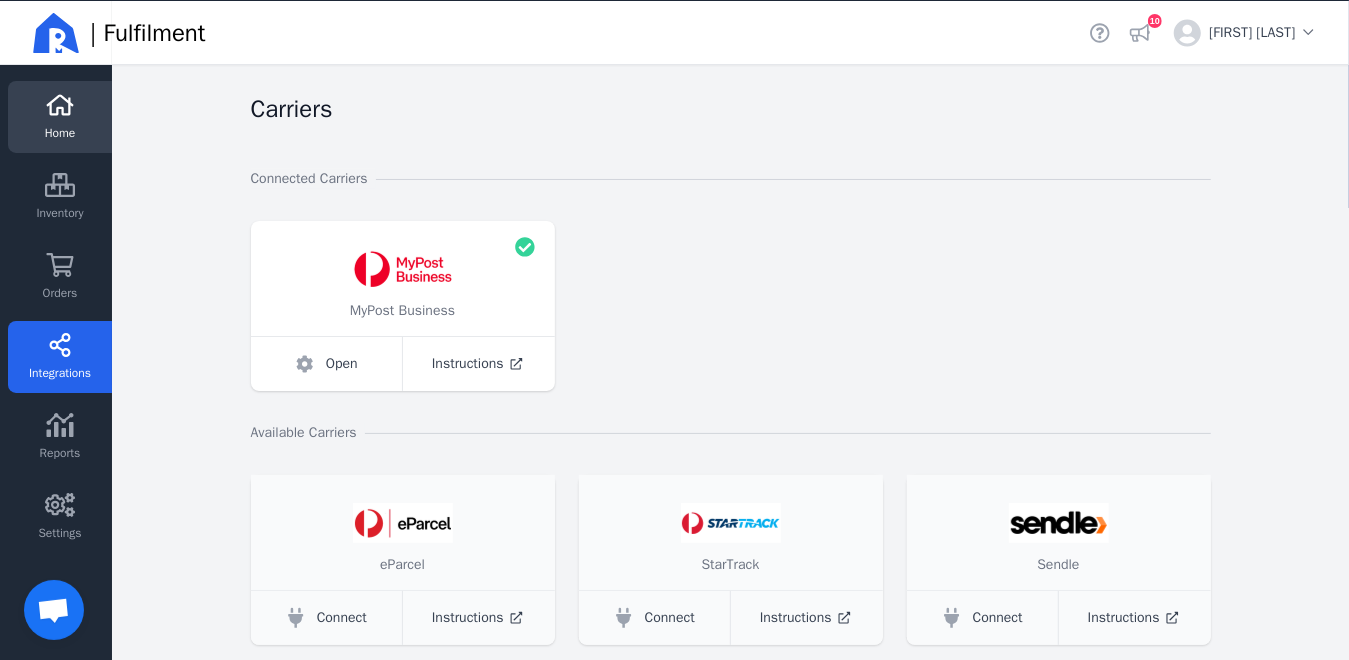 click on "Home" at bounding box center [60, 133] 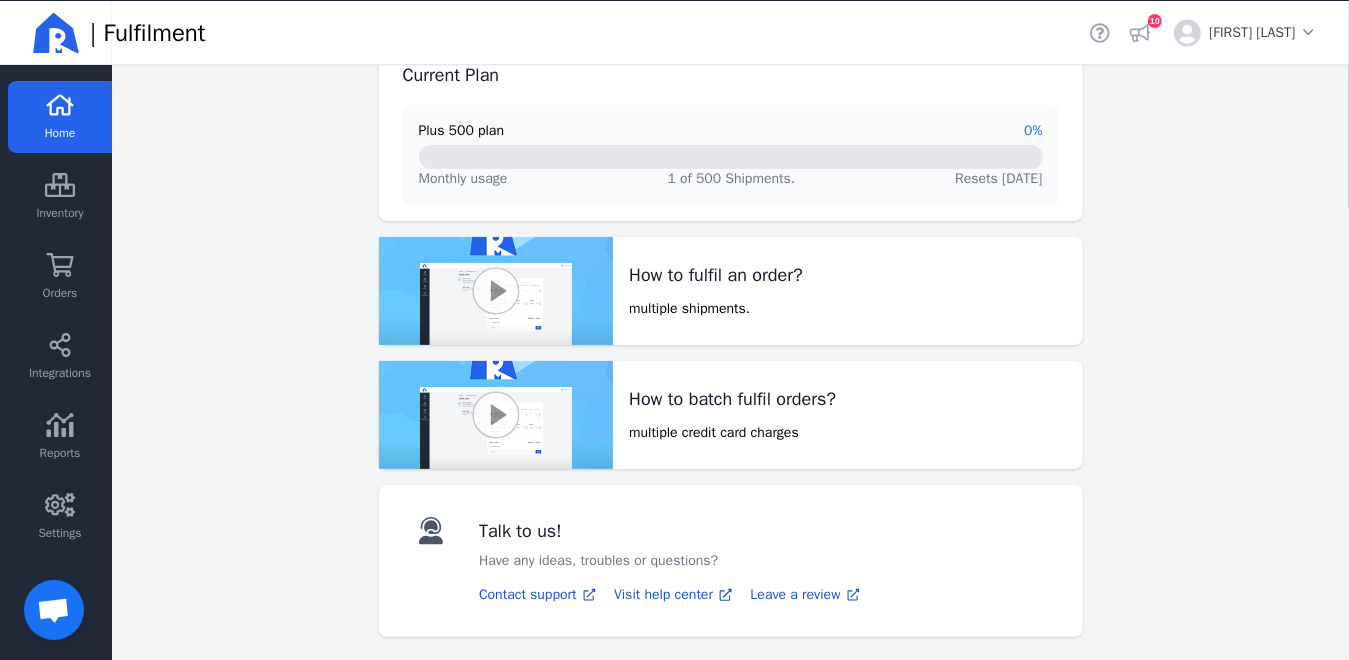 scroll, scrollTop: 202, scrollLeft: 0, axis: vertical 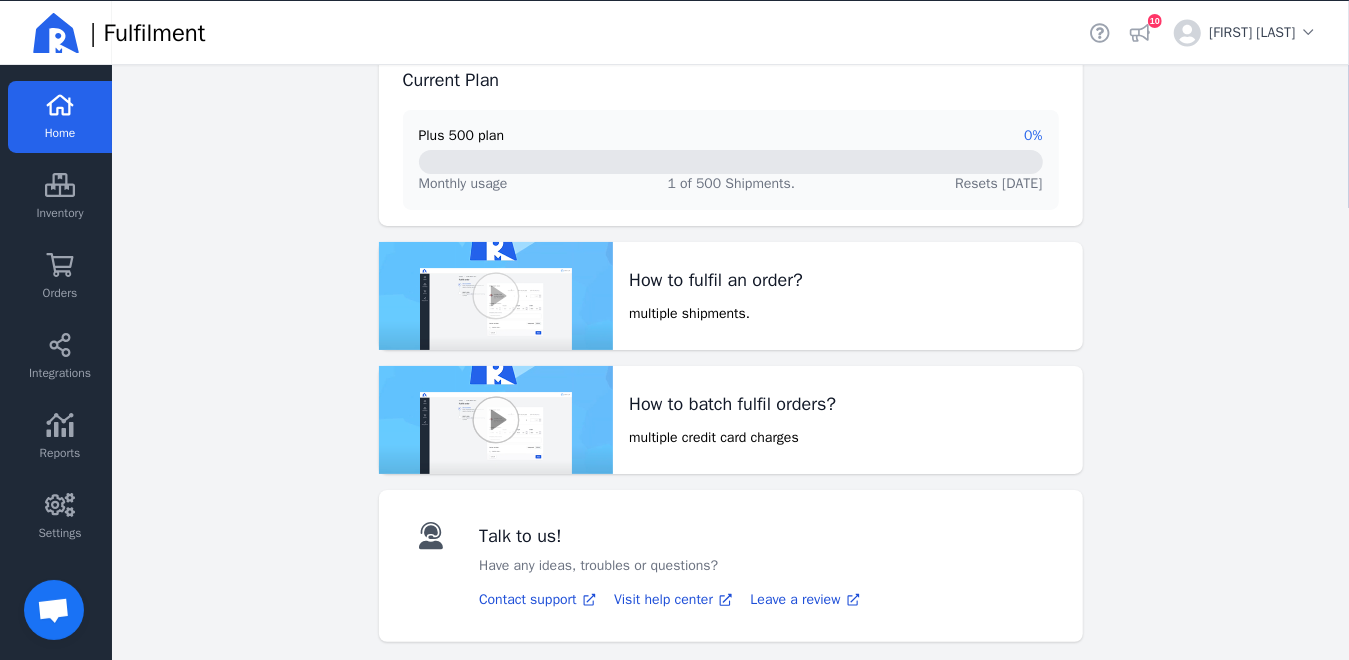 click at bounding box center [496, 296] 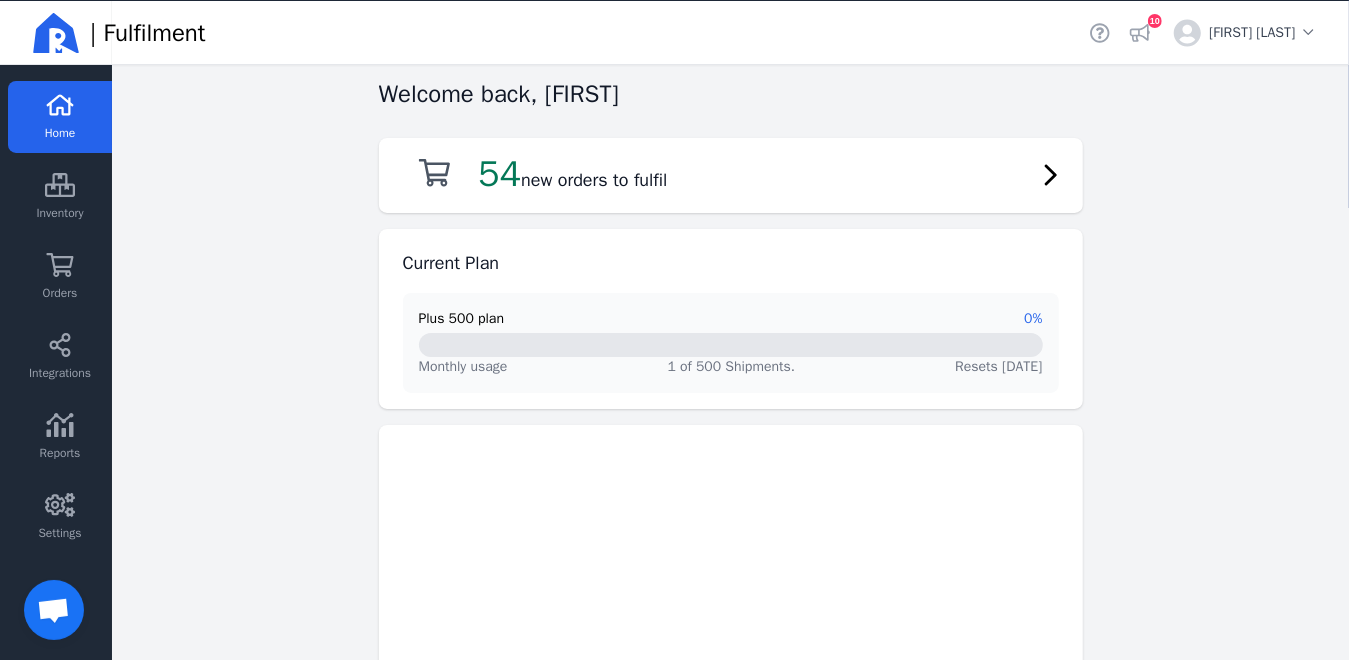 scroll, scrollTop: 0, scrollLeft: 0, axis: both 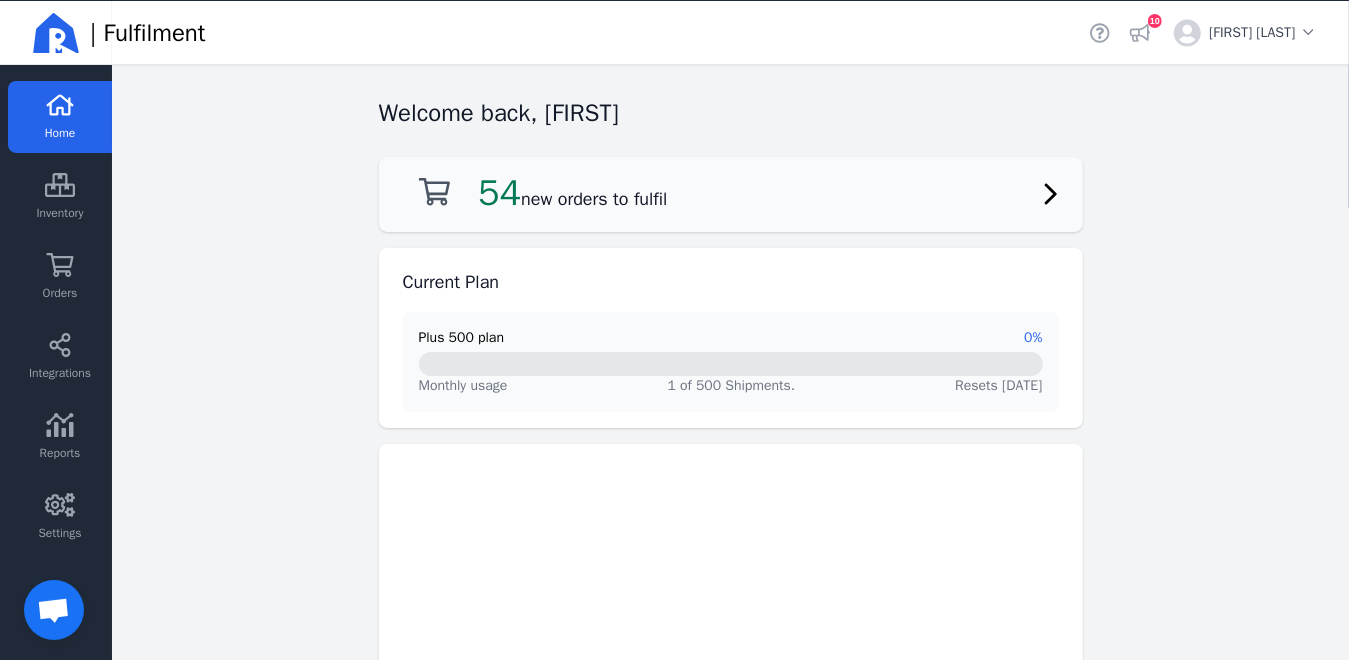 click on "54  new orders to fulfil" 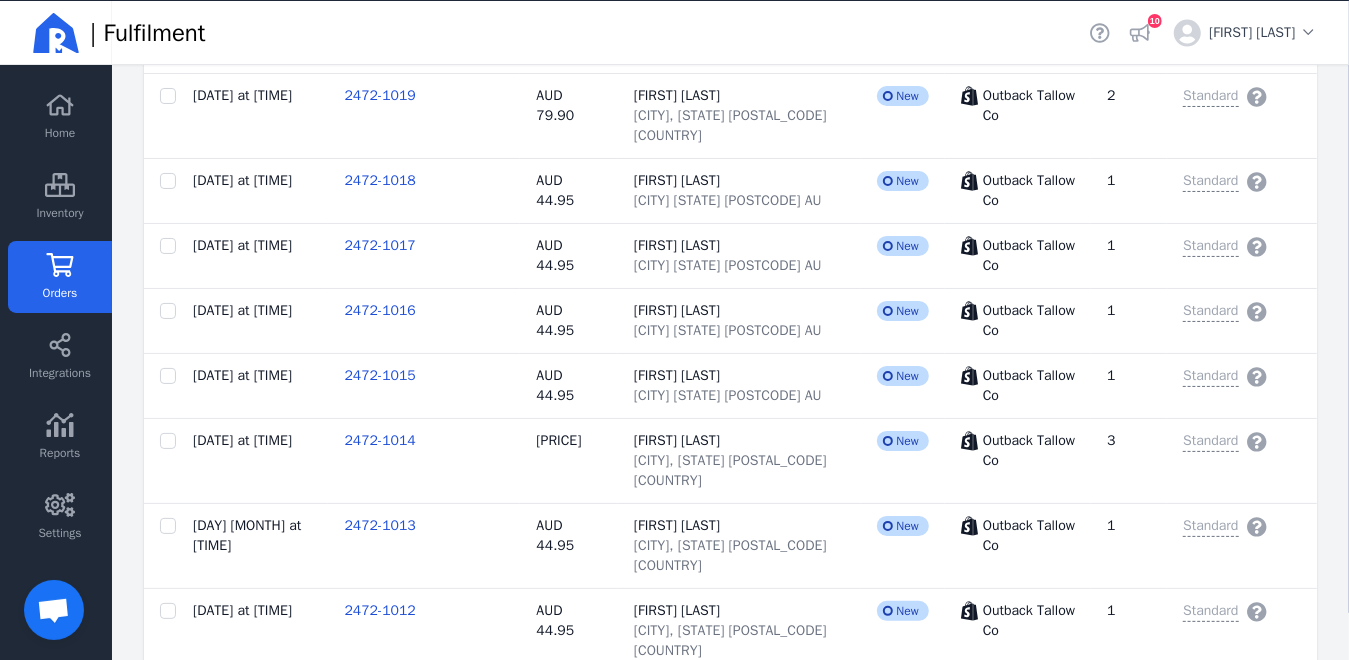 scroll, scrollTop: 3120, scrollLeft: 0, axis: vertical 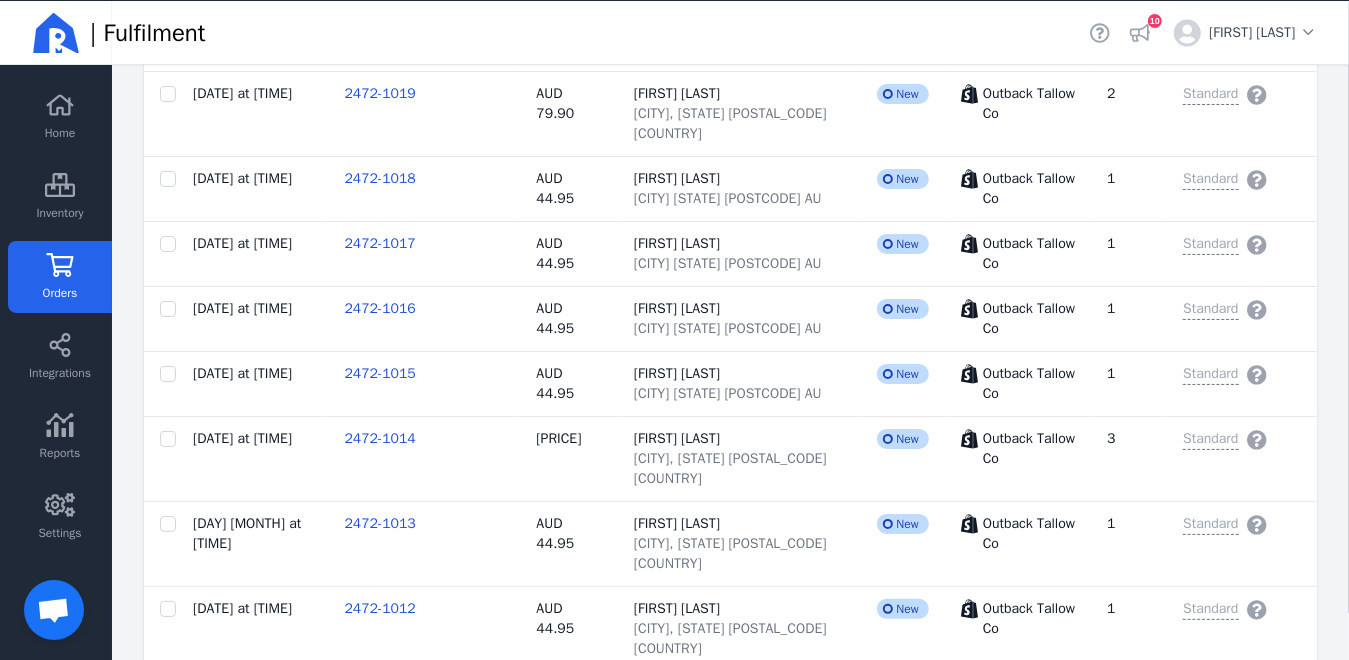click on "2472-1007" 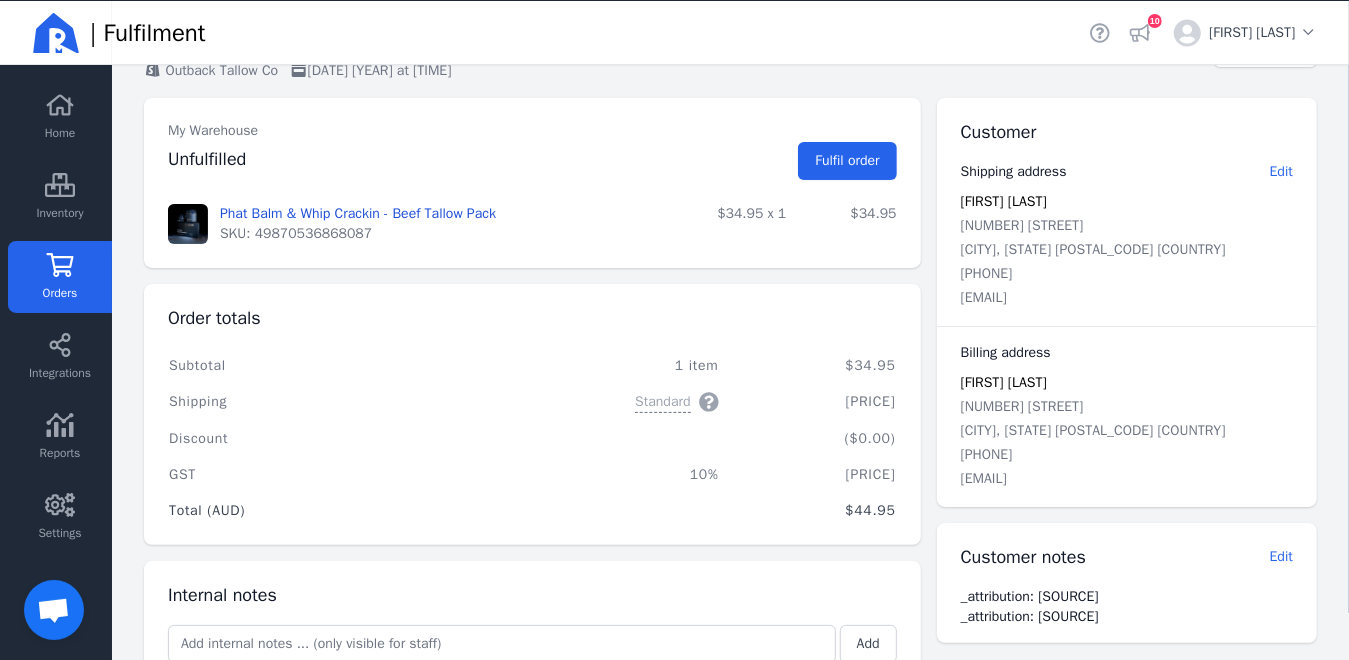 scroll, scrollTop: 131, scrollLeft: 0, axis: vertical 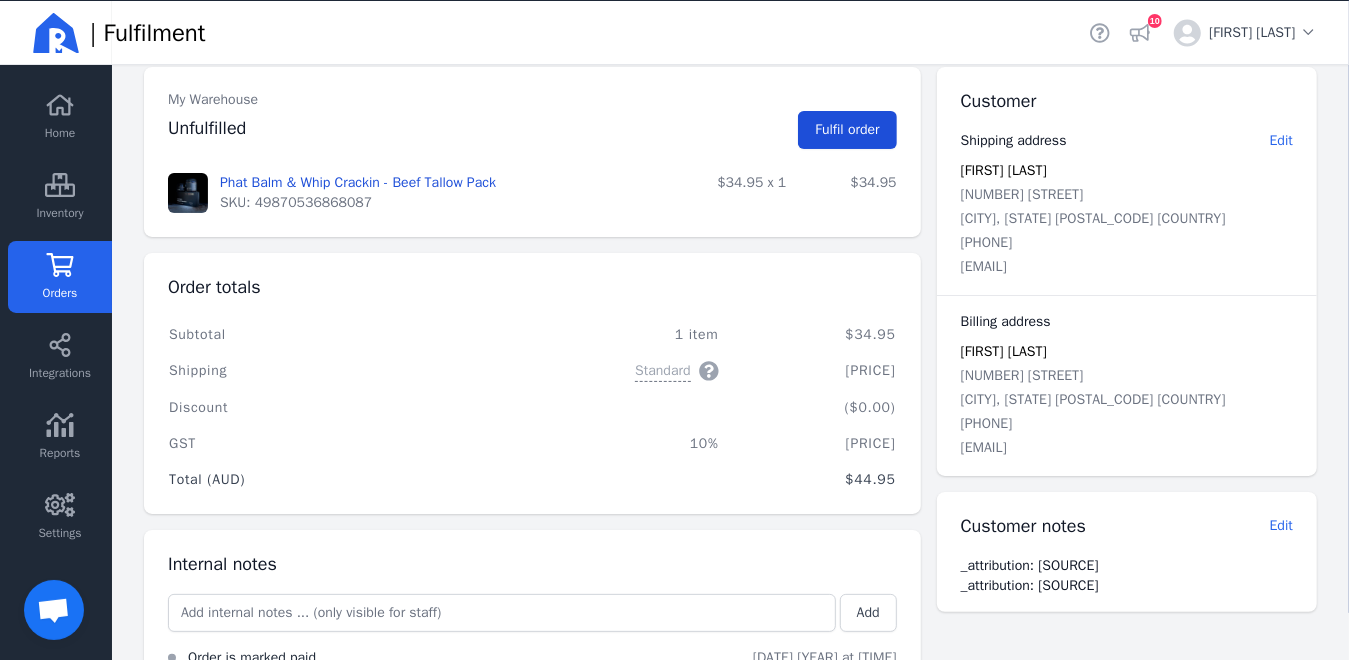 click on "Fulfil order" at bounding box center (847, 129) 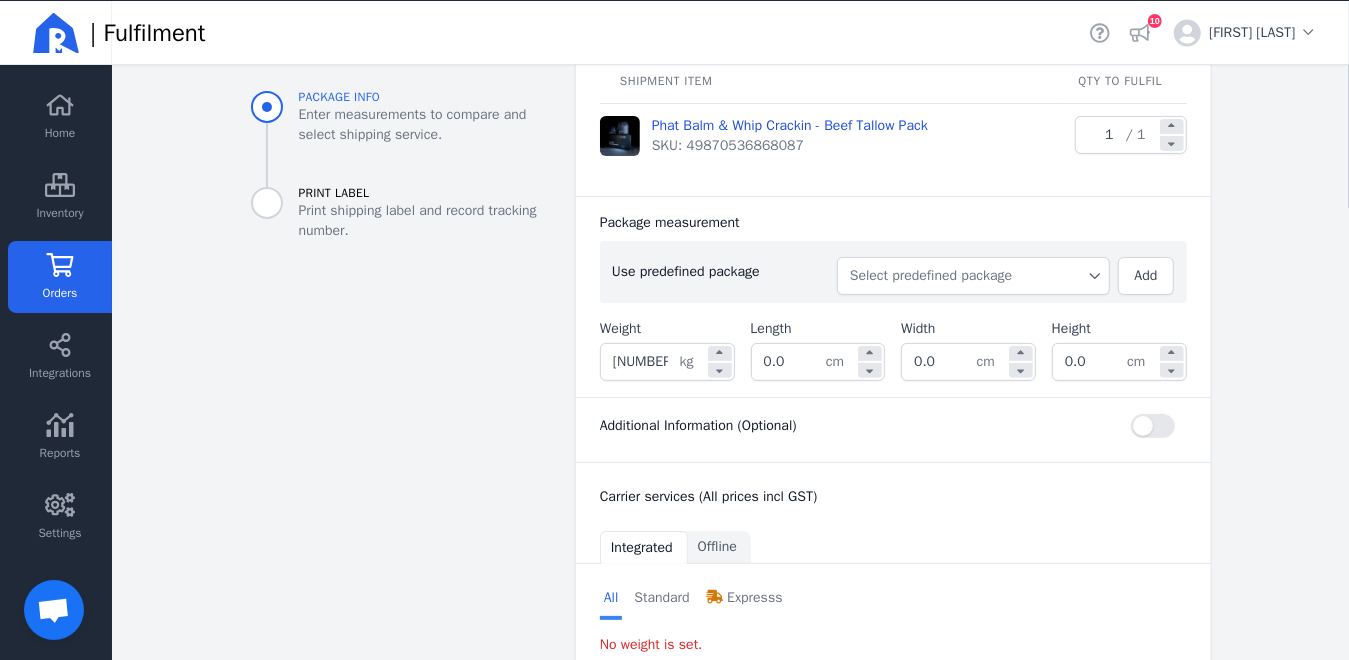 scroll, scrollTop: 191, scrollLeft: 0, axis: vertical 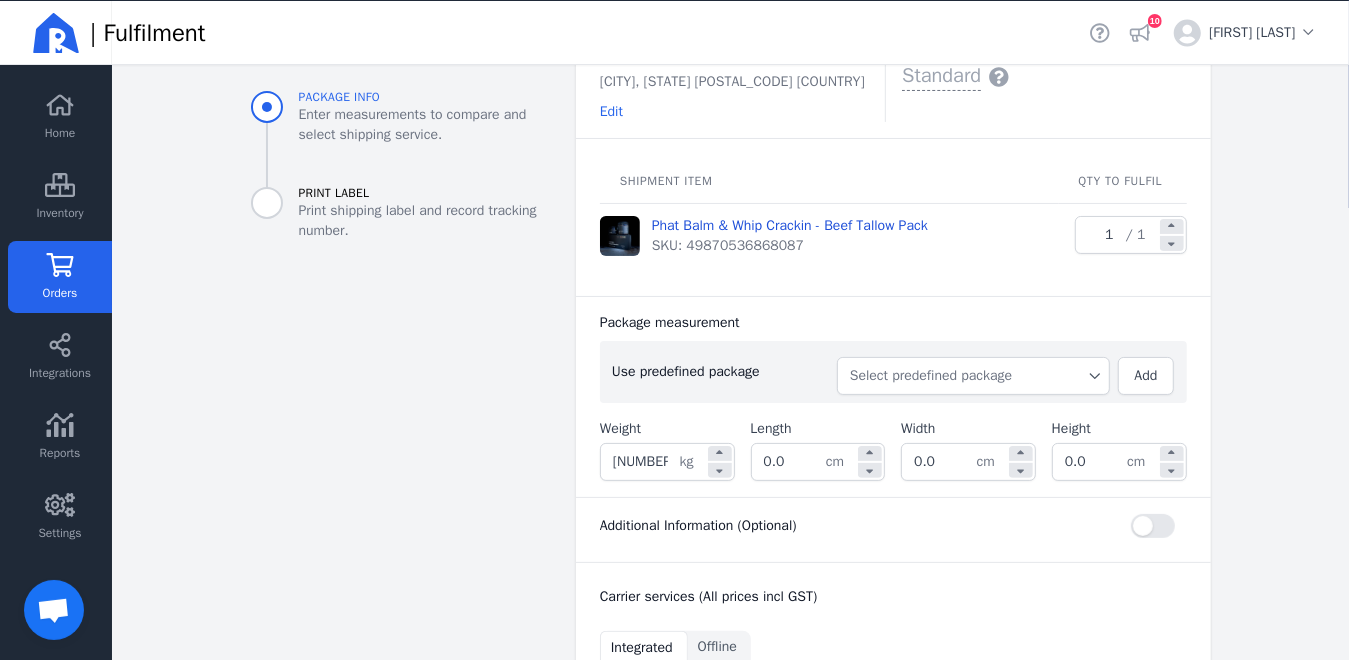 click on "Select predefined package" at bounding box center [973, 376] 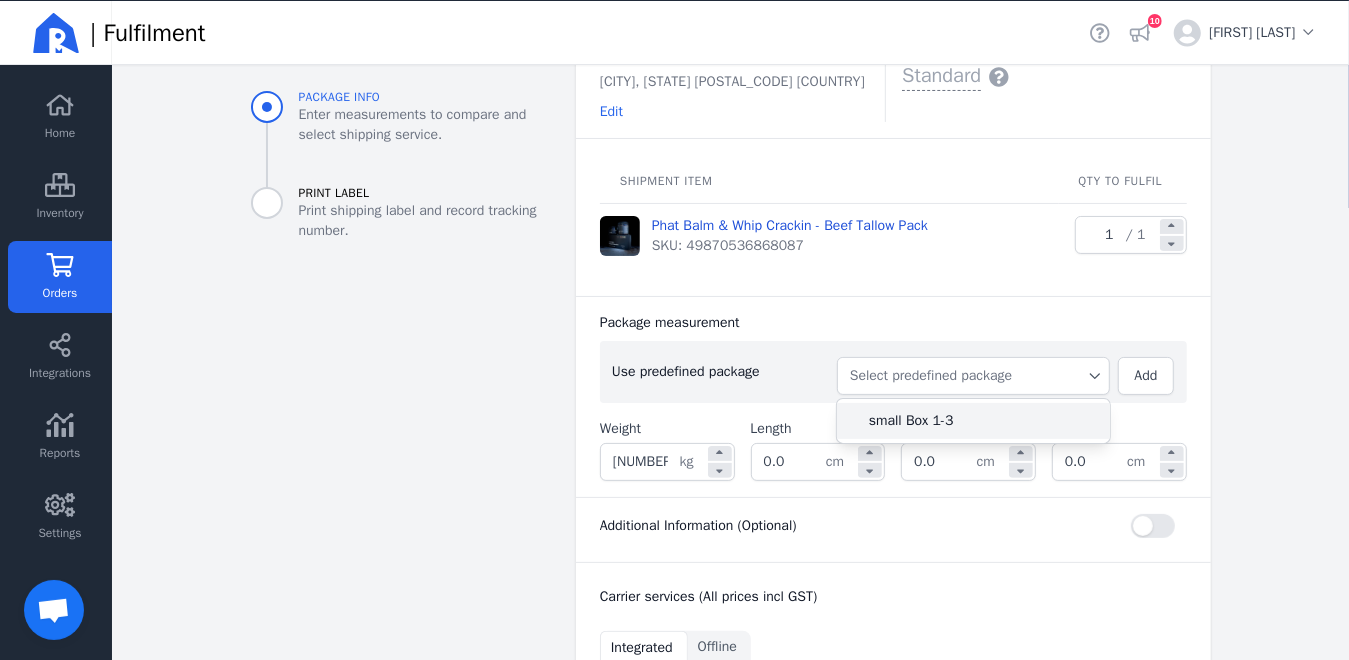 click on "small Box 1-3" at bounding box center [981, 421] 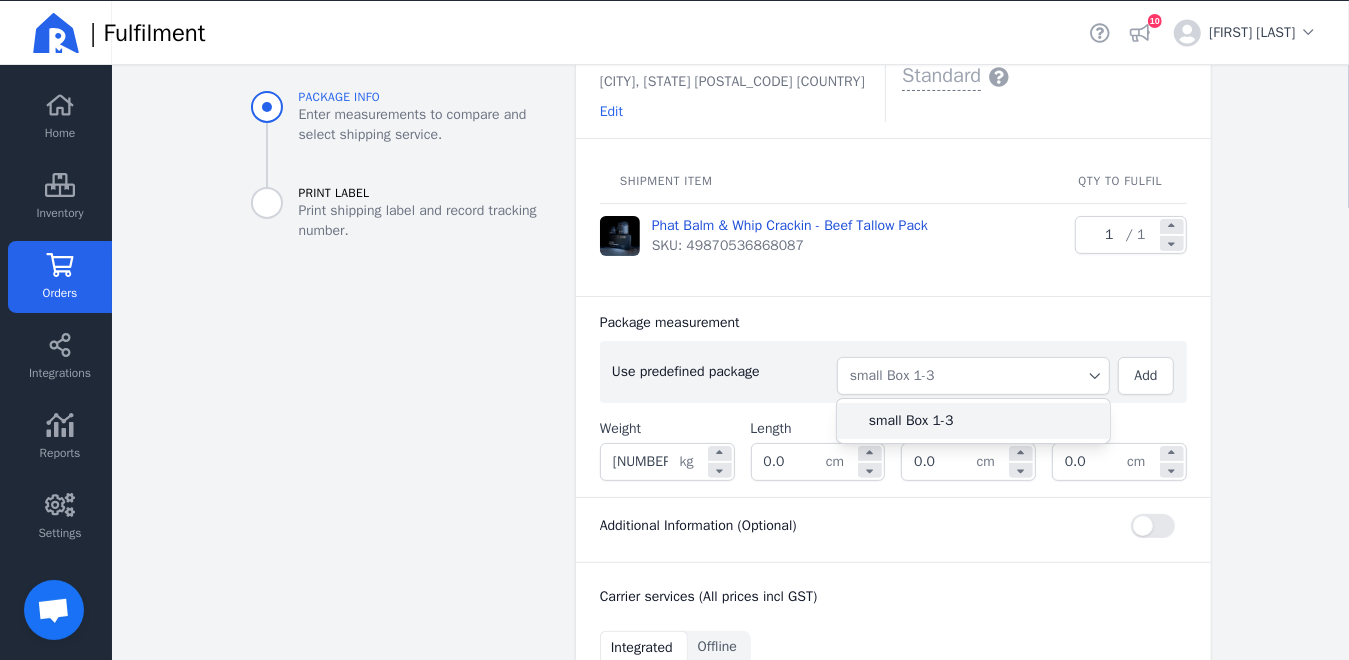 type on "1.000" 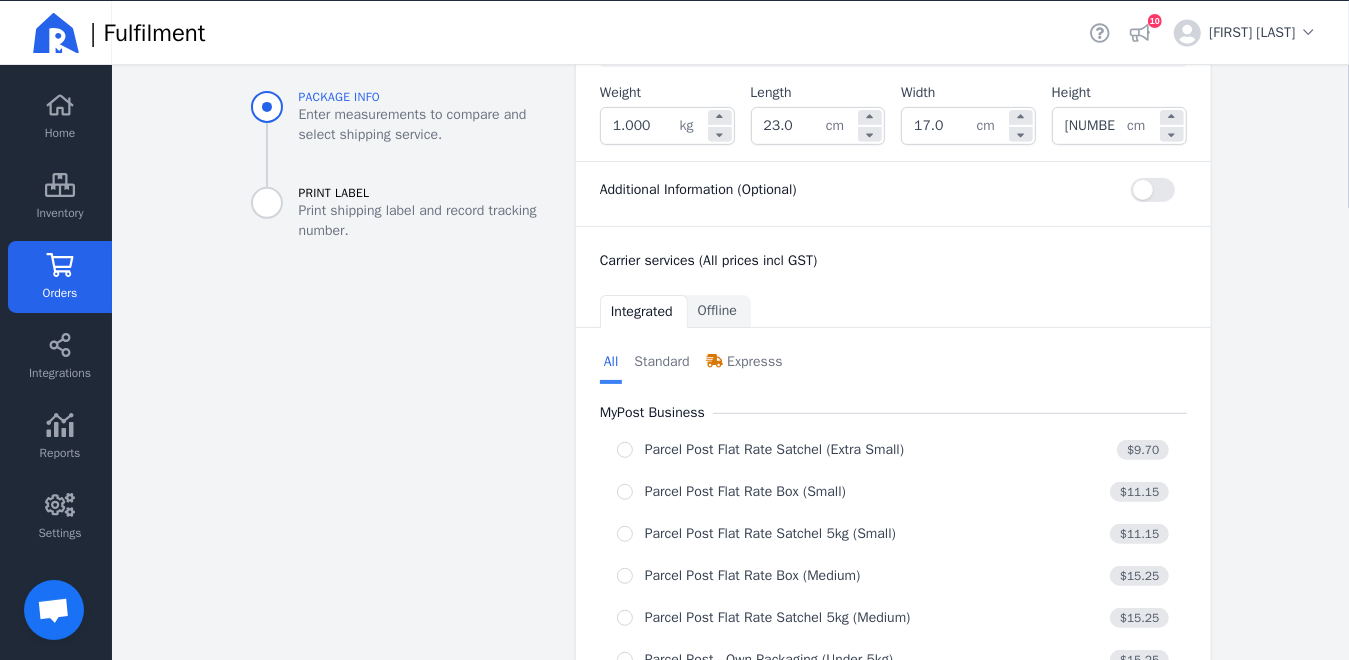scroll, scrollTop: 491, scrollLeft: 0, axis: vertical 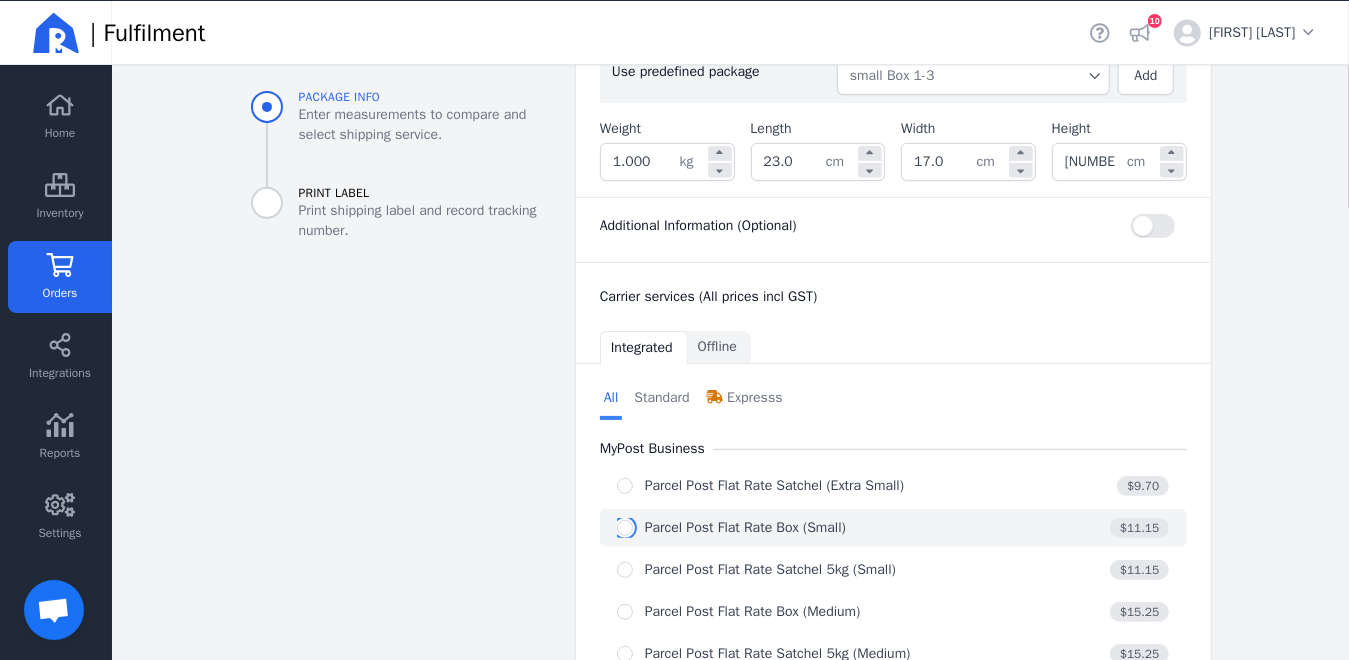 click at bounding box center [625, 528] 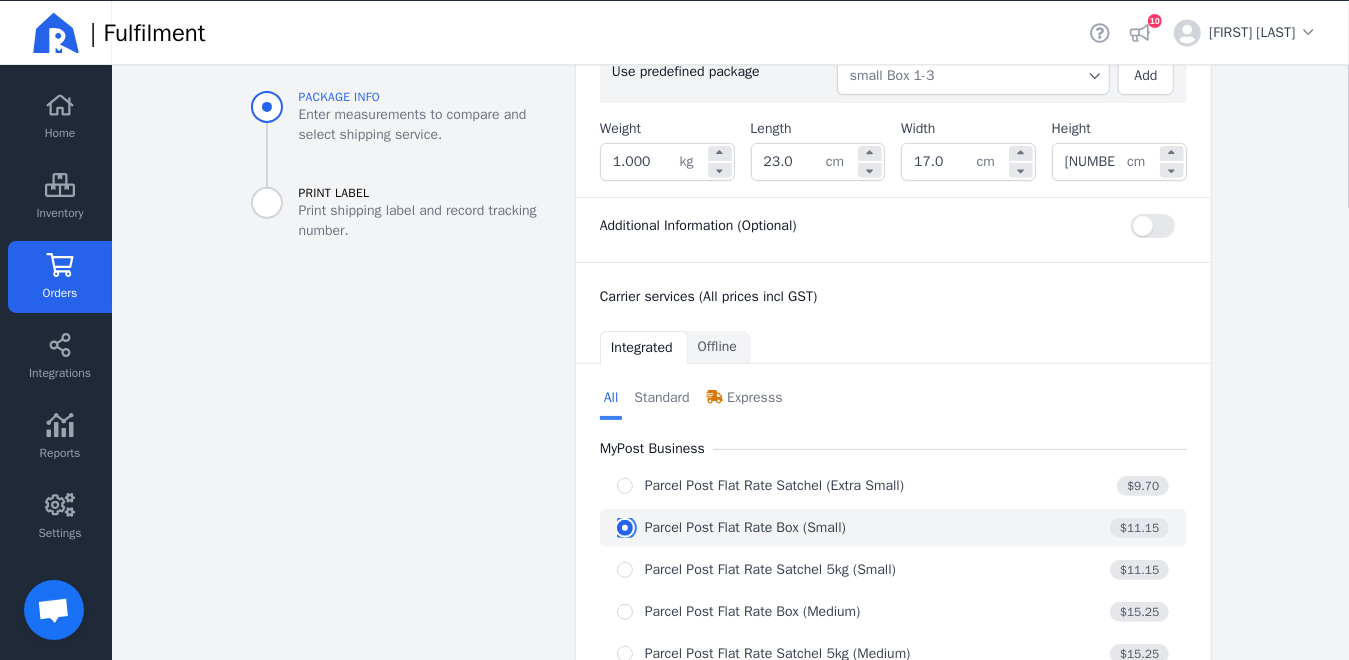radio on "true" 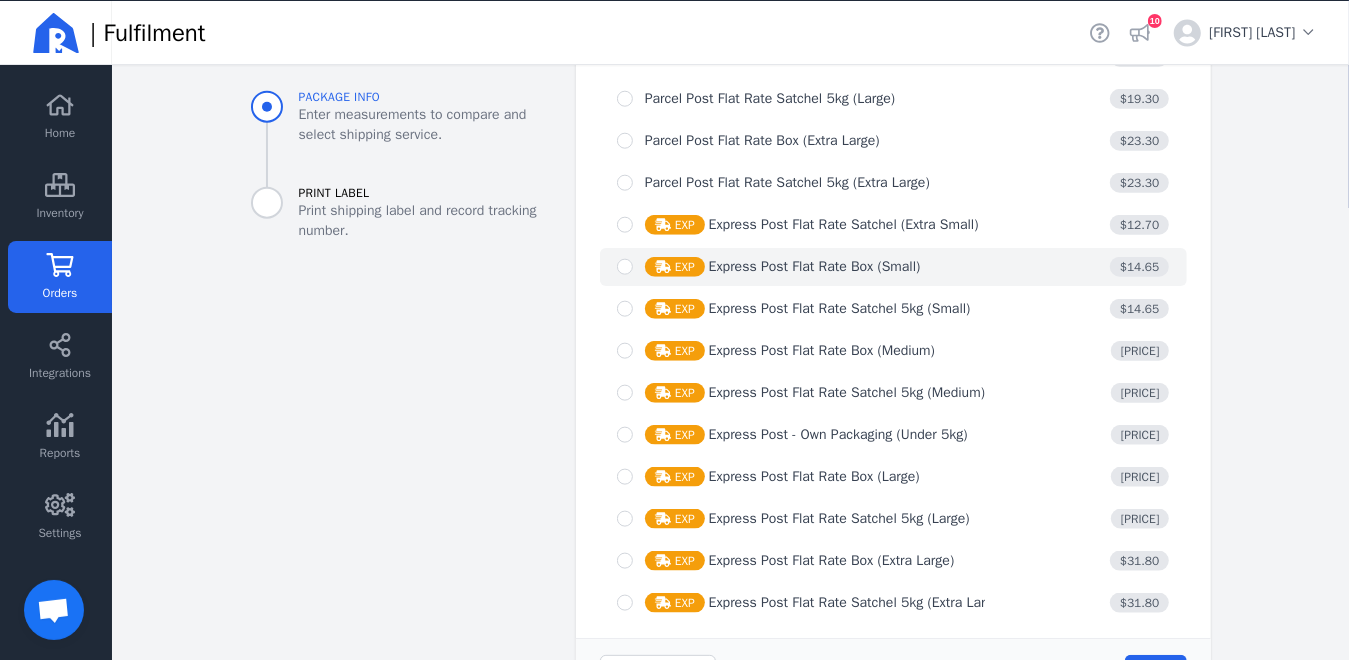 scroll, scrollTop: 1446, scrollLeft: 0, axis: vertical 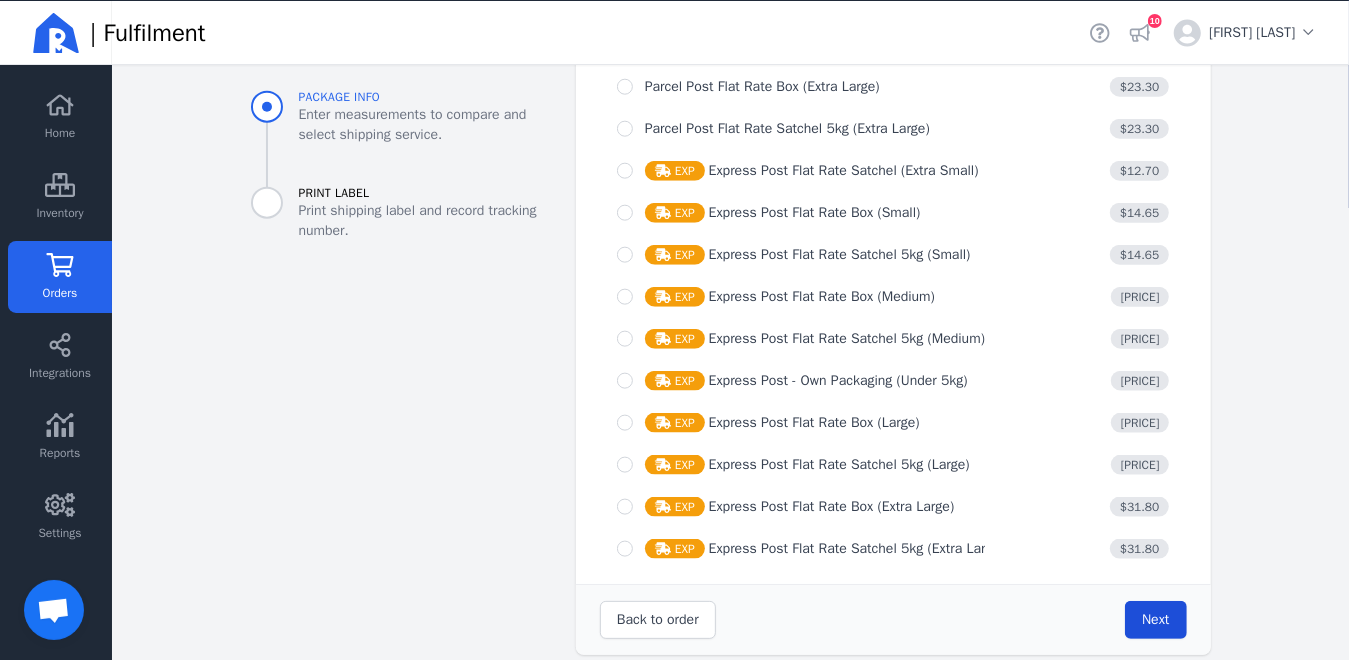 click on "Next" at bounding box center (1155, 619) 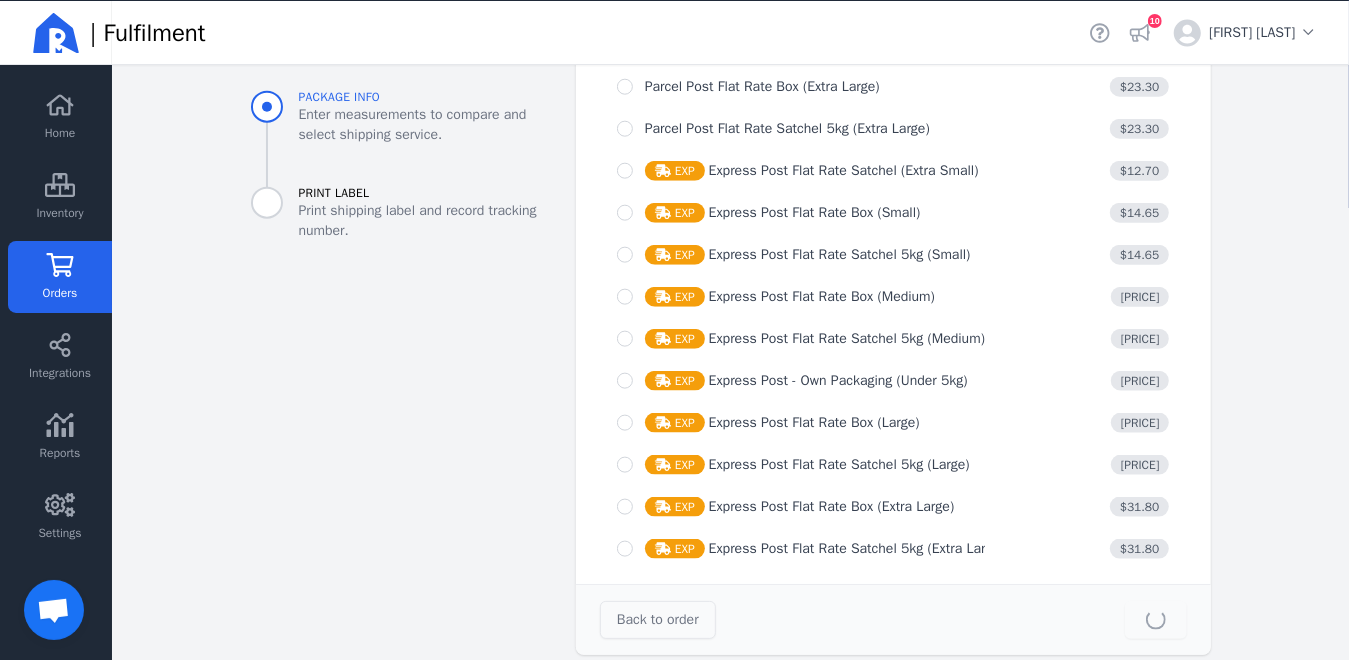 type on "23.0" 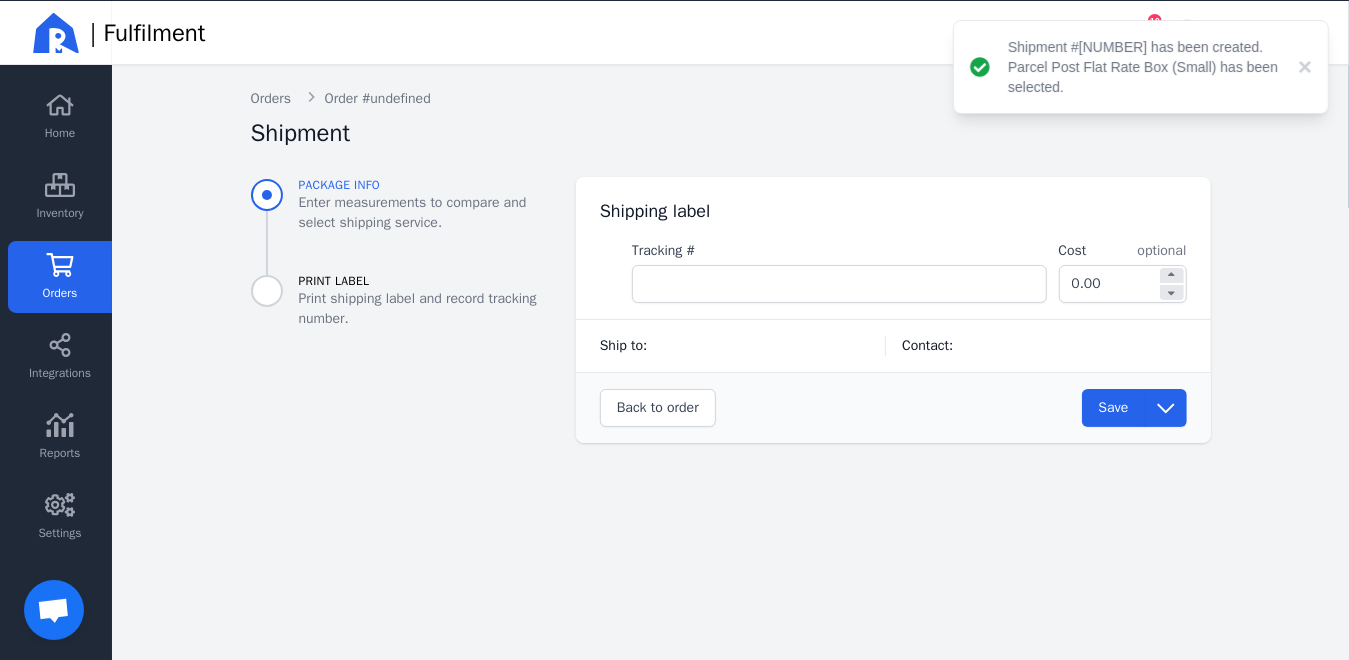 scroll, scrollTop: 0, scrollLeft: 0, axis: both 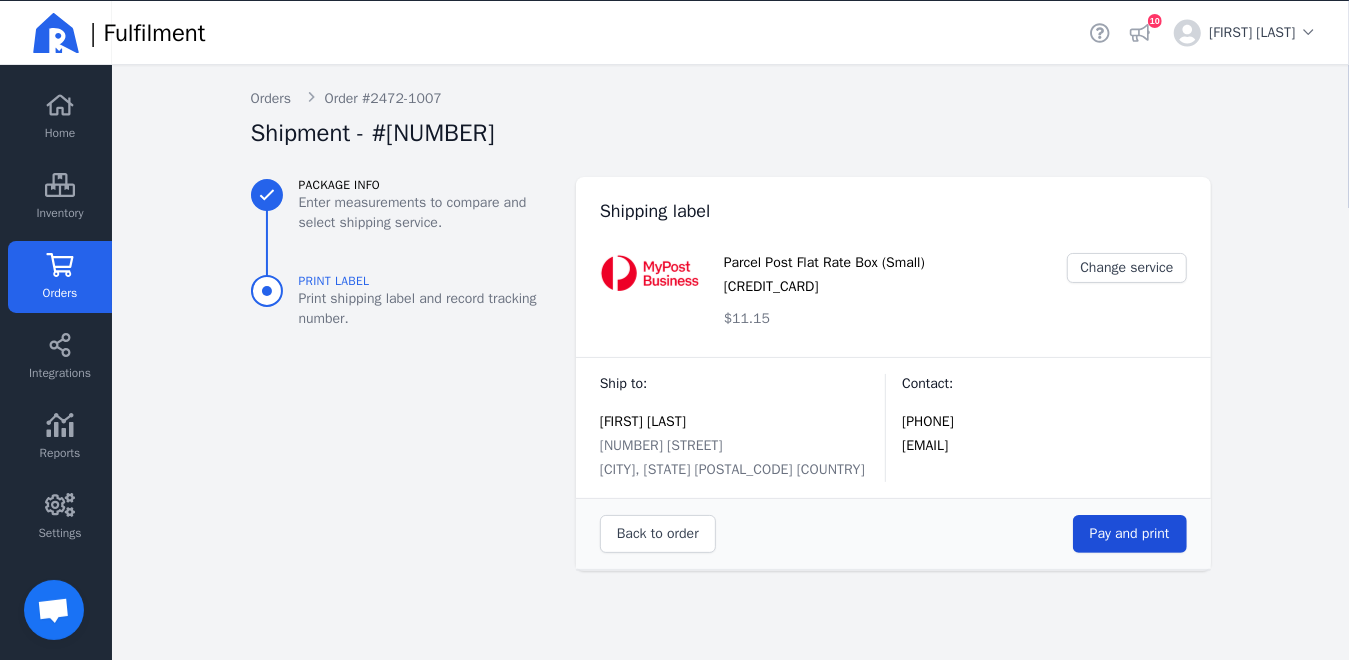 click on "Pay and print" at bounding box center [1130, 533] 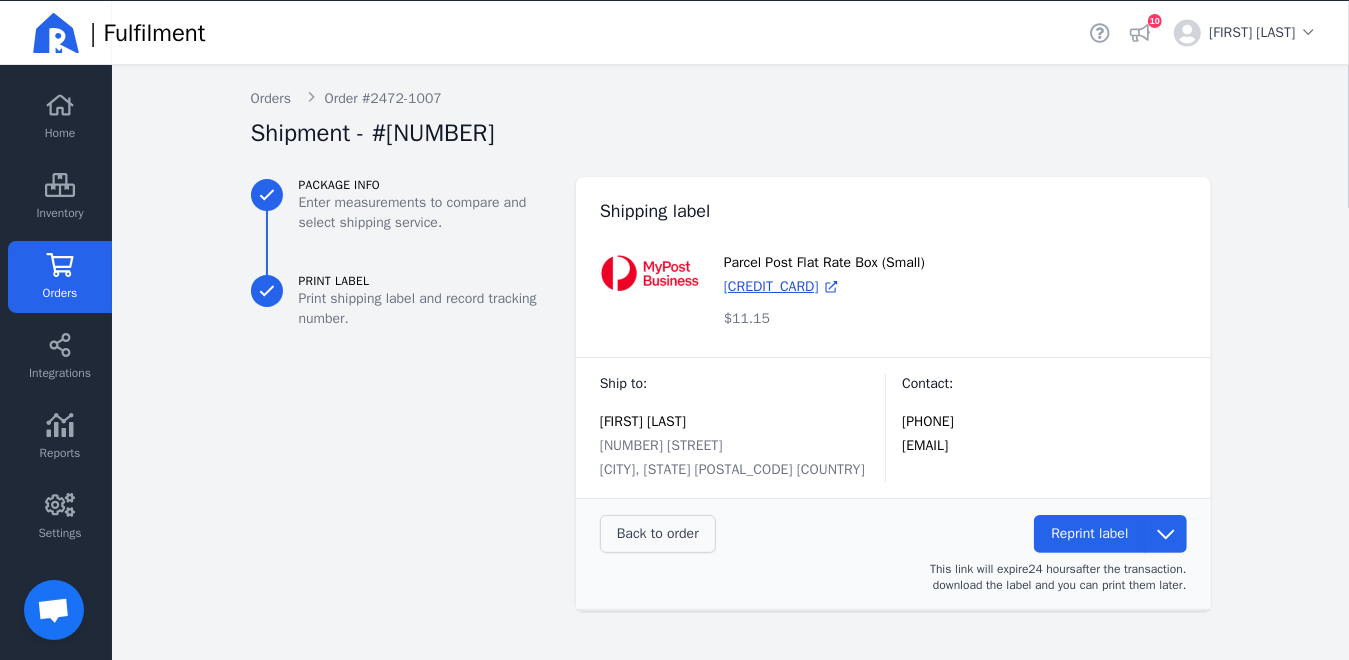 click on "Back to order" at bounding box center (658, 533) 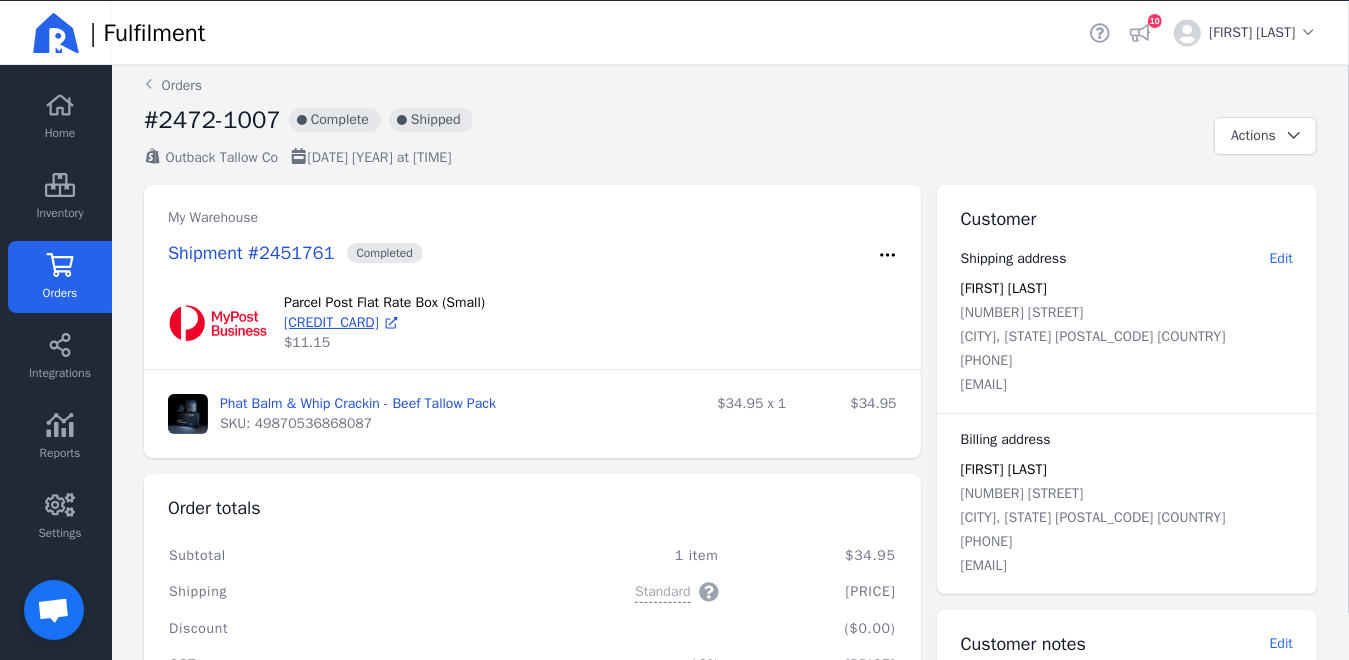 scroll, scrollTop: 0, scrollLeft: 0, axis: both 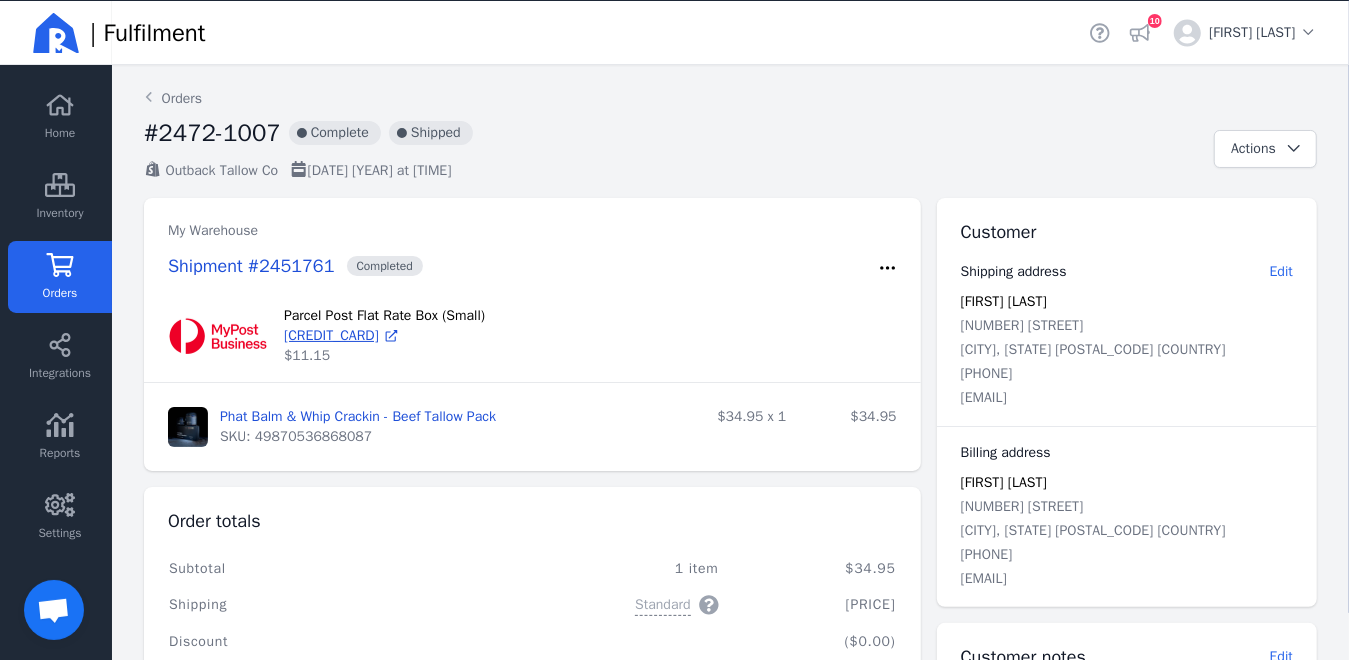 click on "Orders" 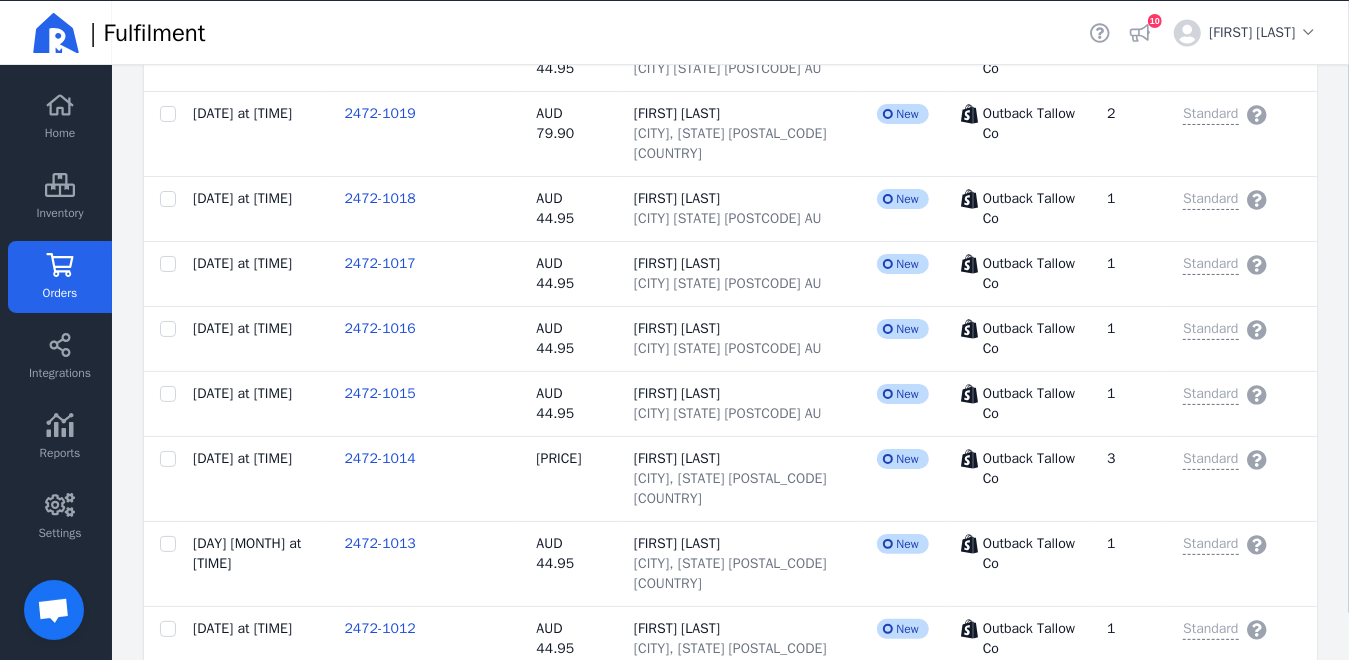 scroll, scrollTop: 3120, scrollLeft: 0, axis: vertical 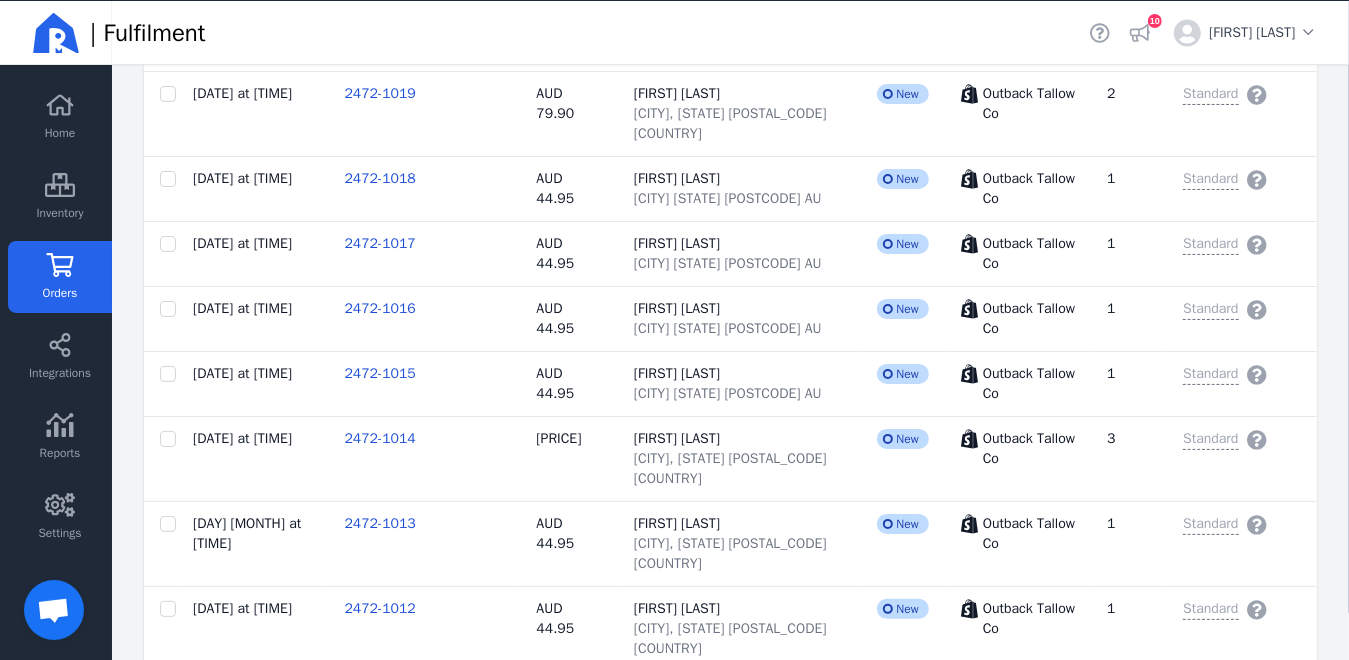 click on "2472-1006" 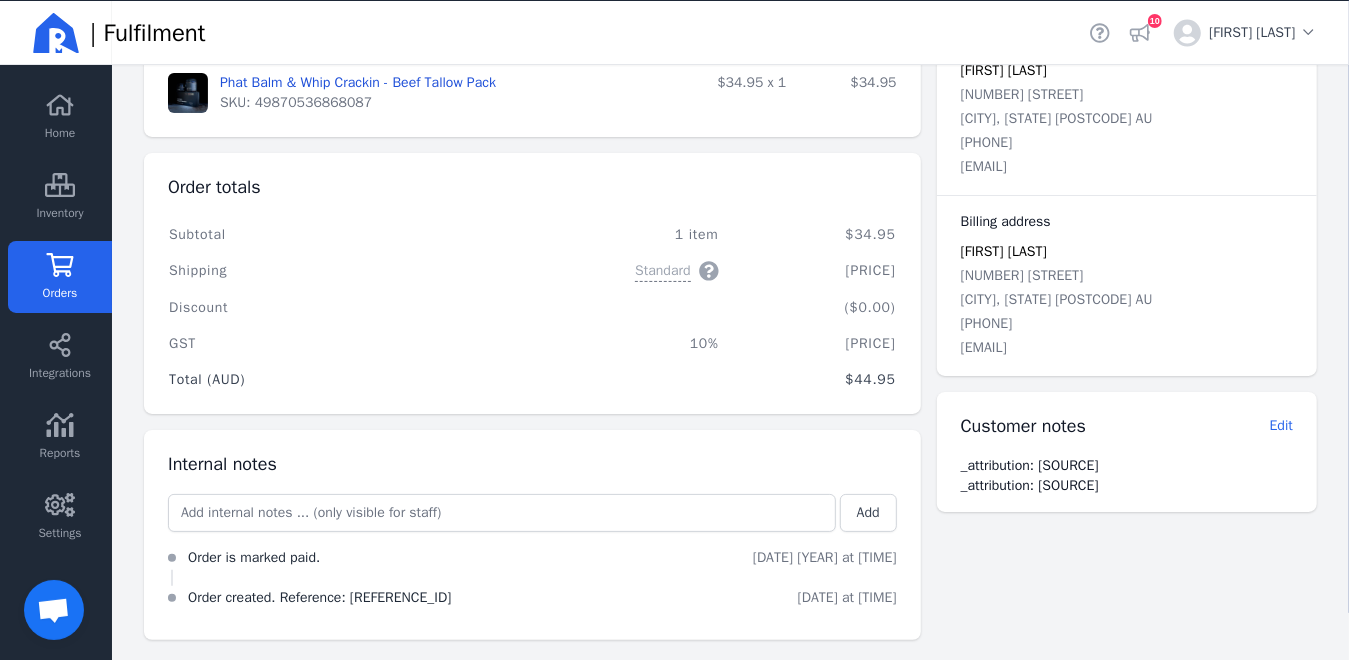 scroll, scrollTop: 0, scrollLeft: 0, axis: both 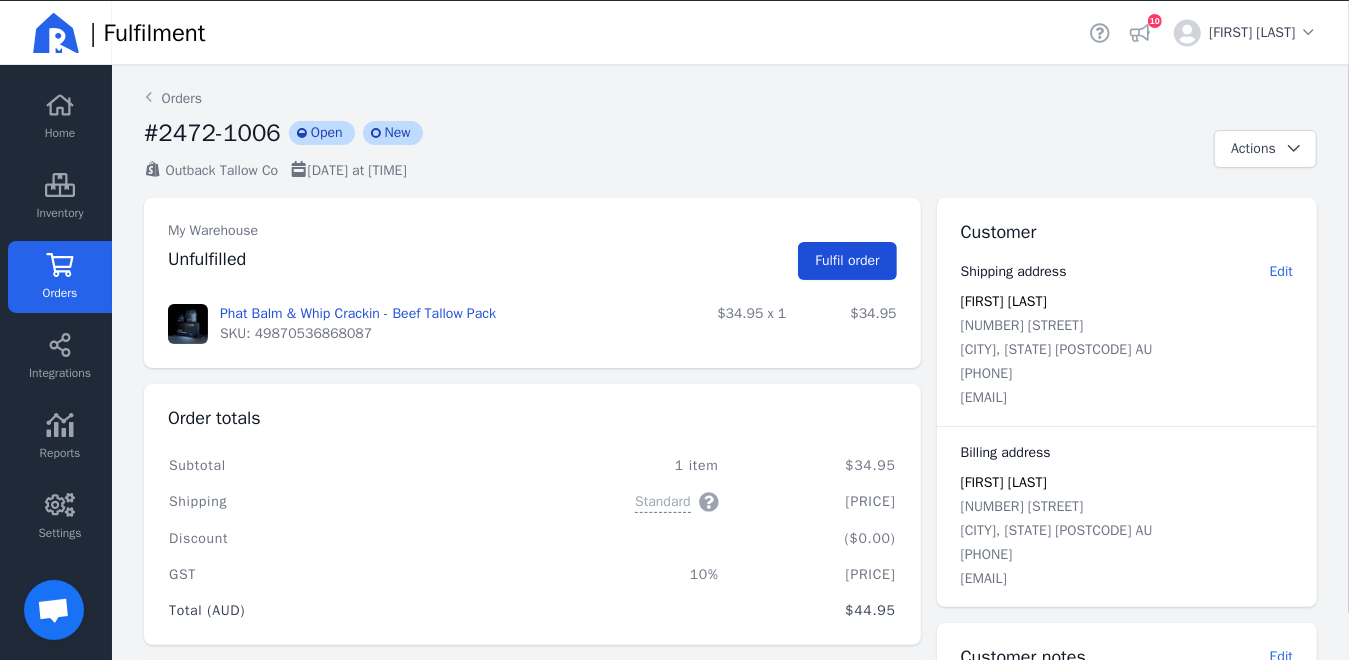 click on "Fulfil order" at bounding box center (847, 260) 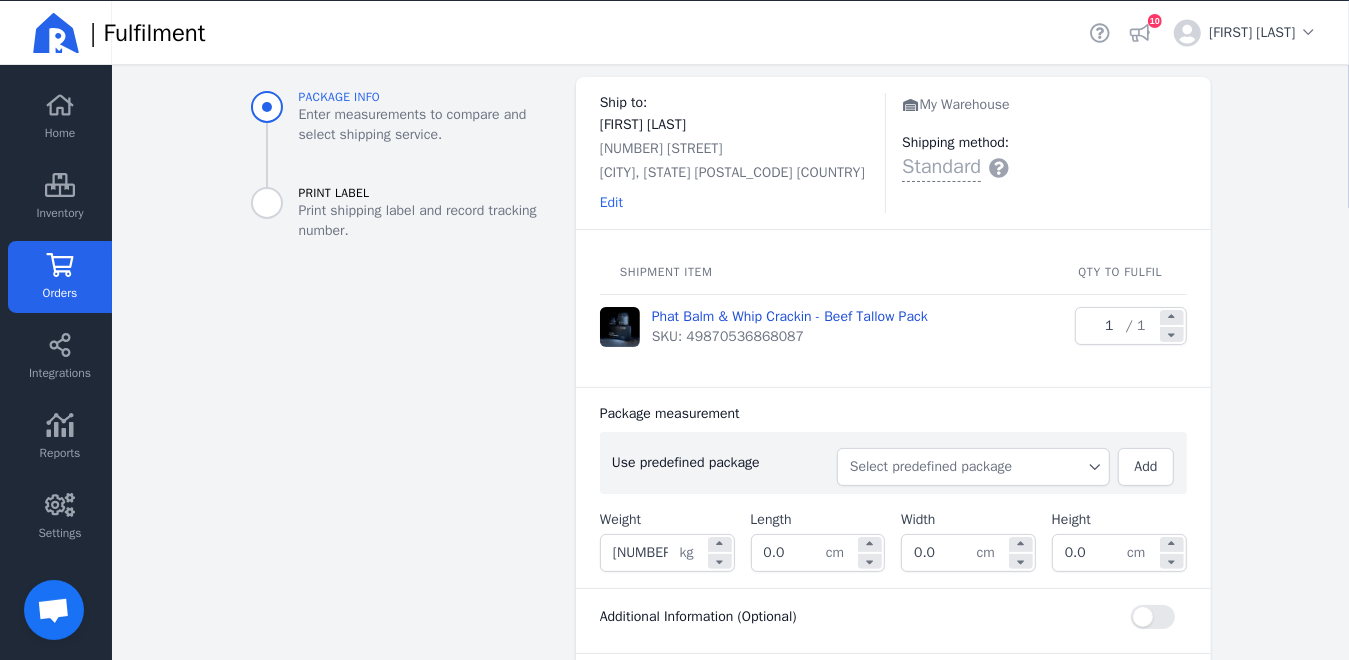 scroll, scrollTop: 200, scrollLeft: 0, axis: vertical 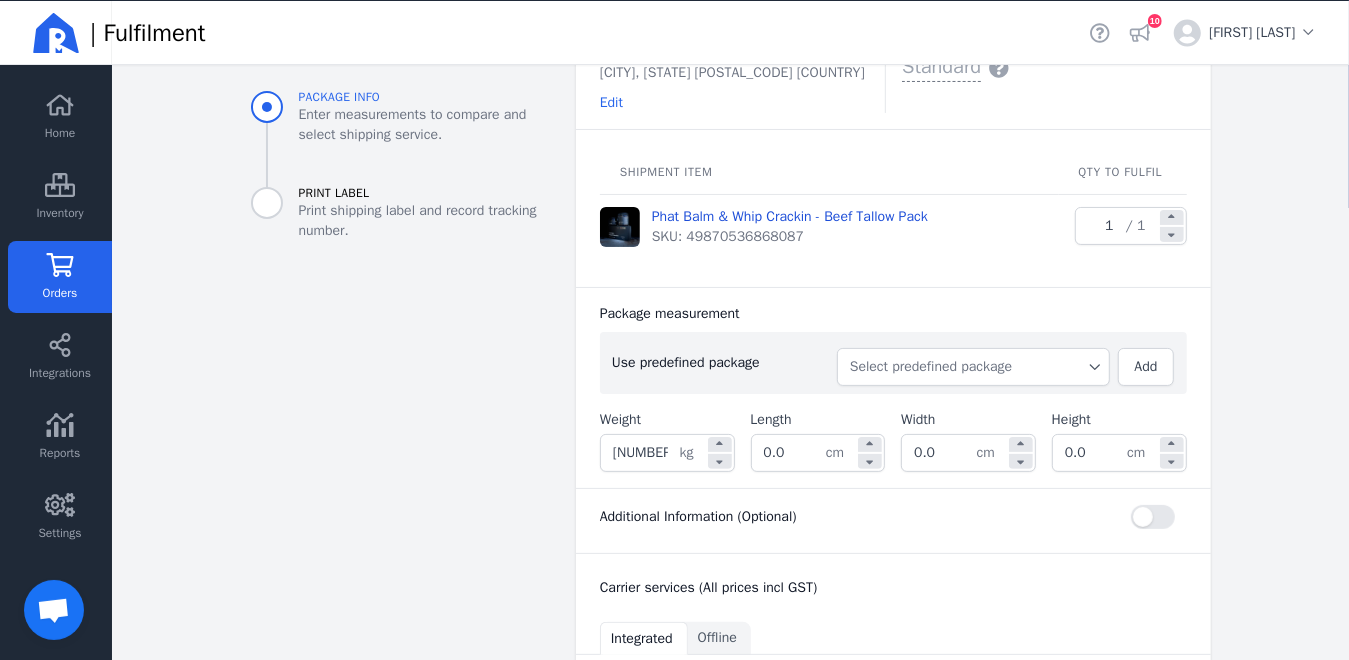 click on "Select predefined package" at bounding box center [973, 367] 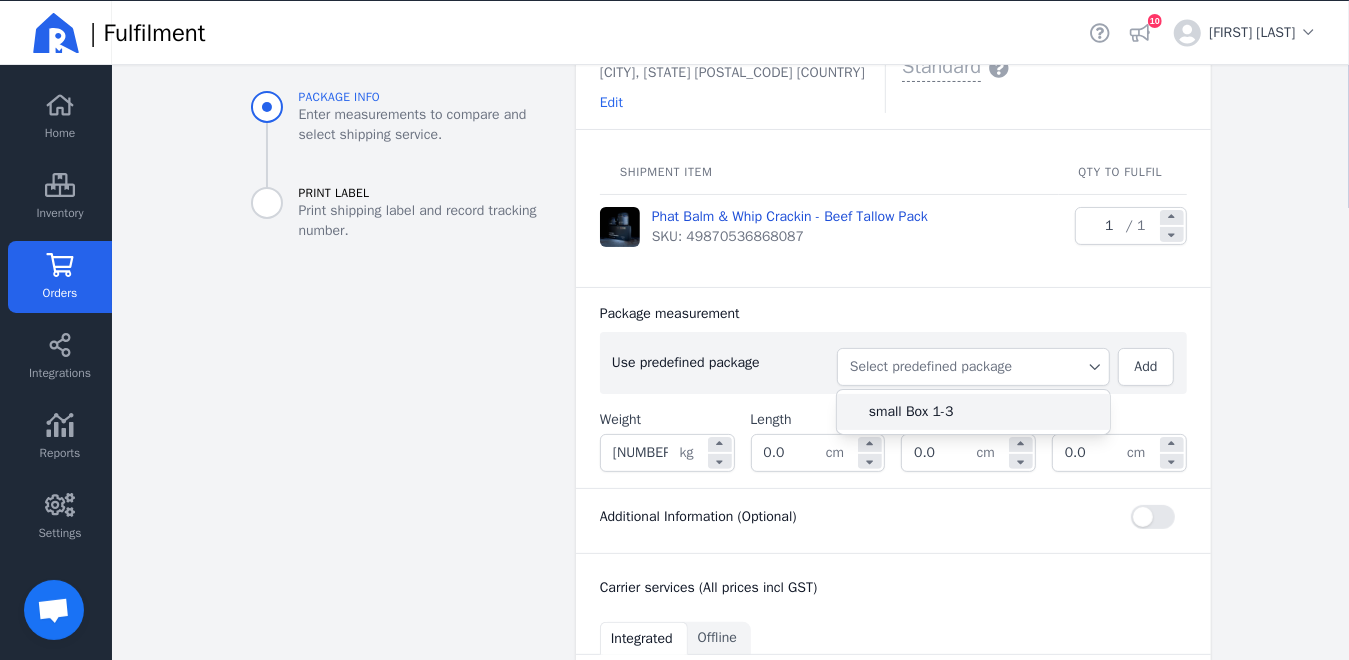 click on "small Box 1-3" at bounding box center (981, 412) 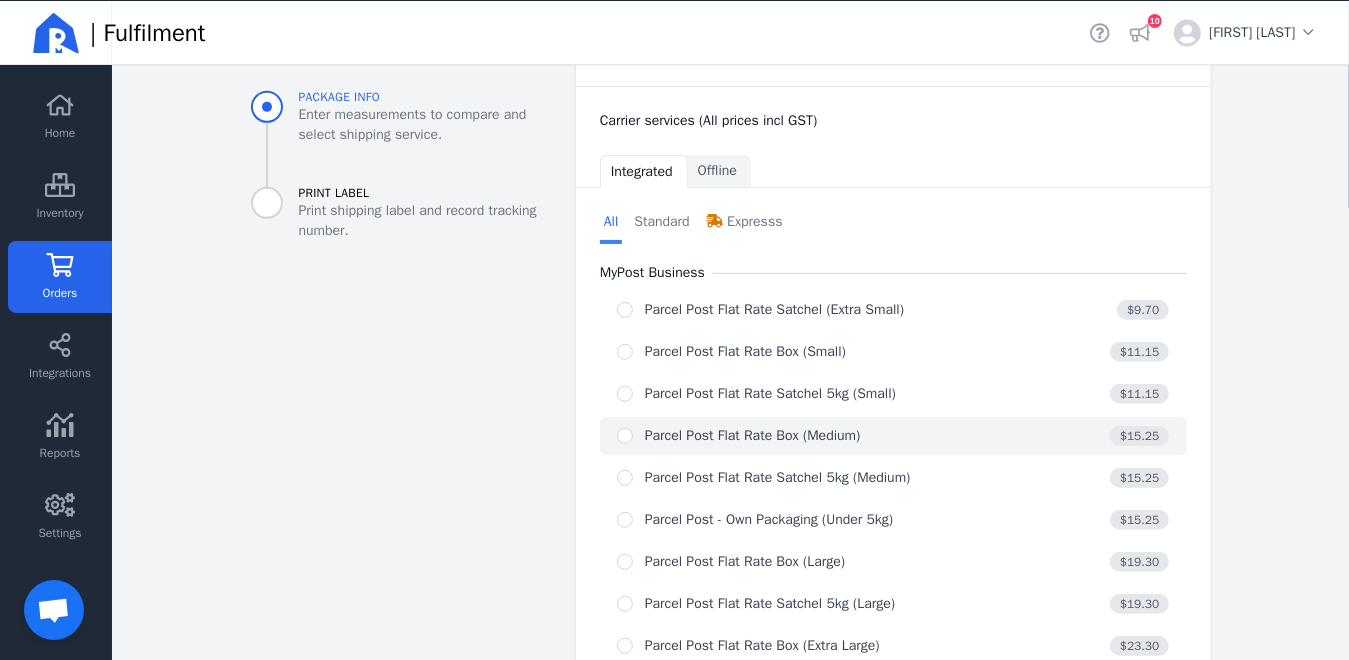 scroll, scrollTop: 700, scrollLeft: 0, axis: vertical 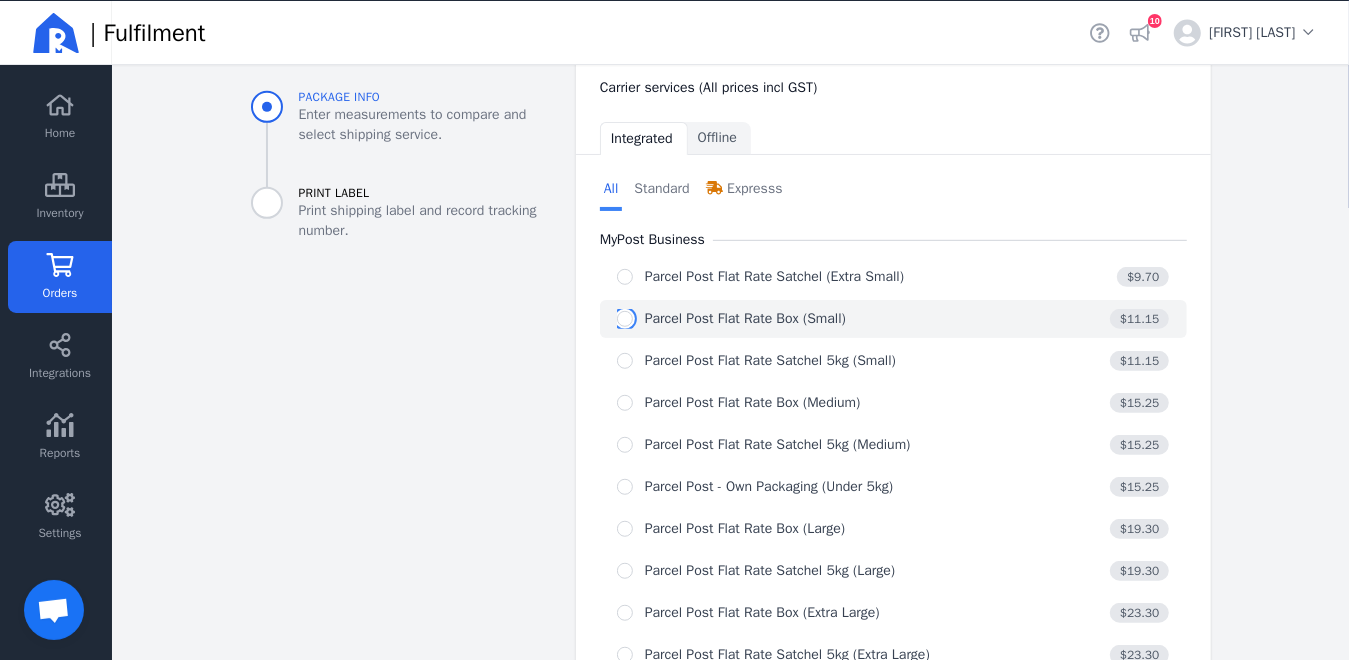click at bounding box center (625, 319) 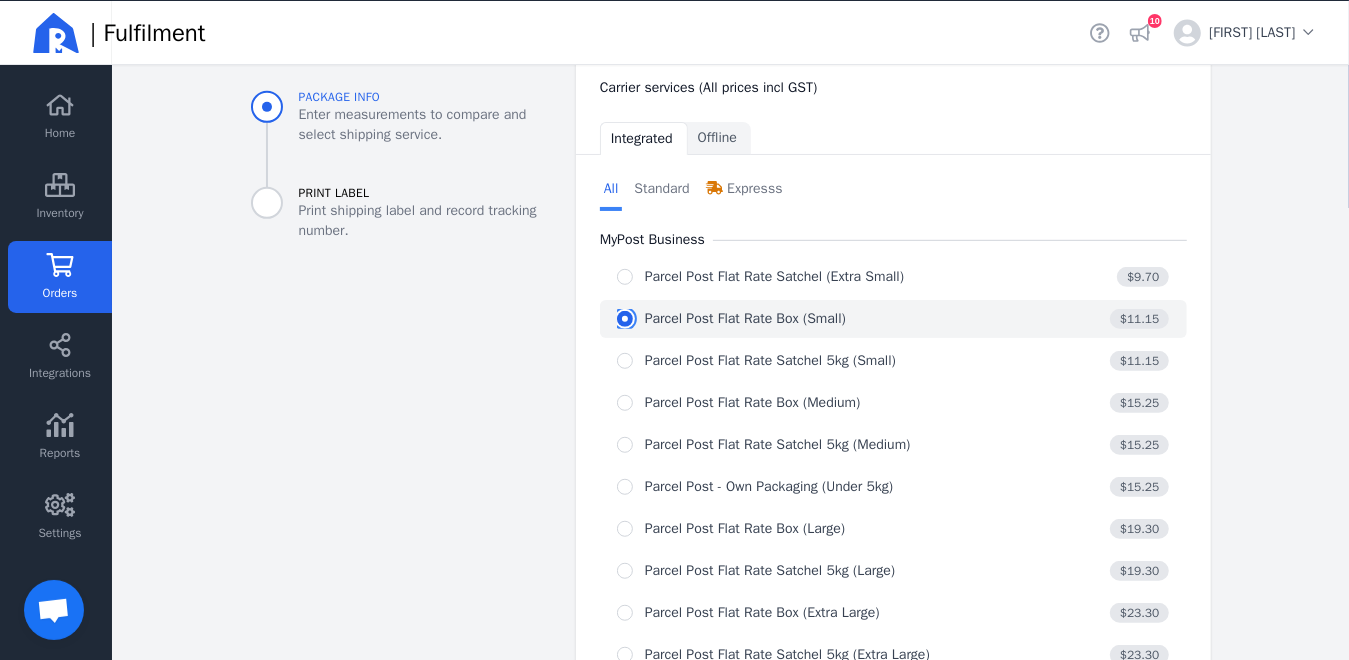 radio on "true" 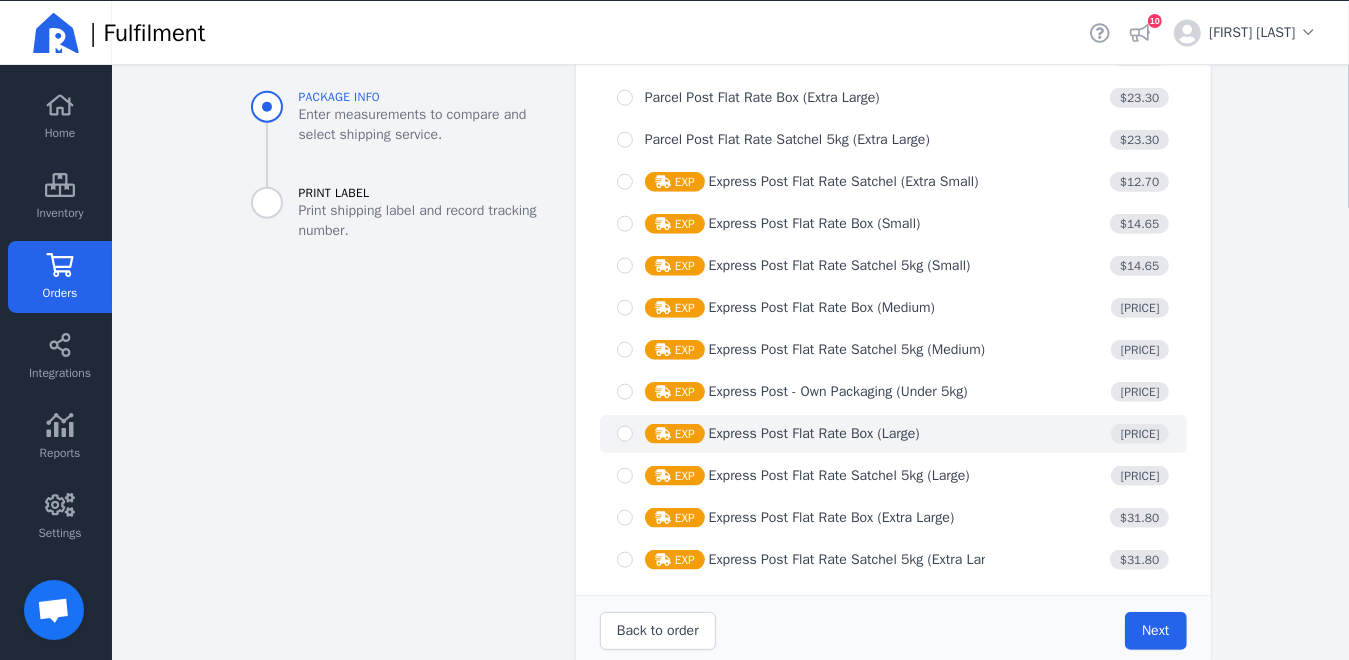 scroll, scrollTop: 1446, scrollLeft: 0, axis: vertical 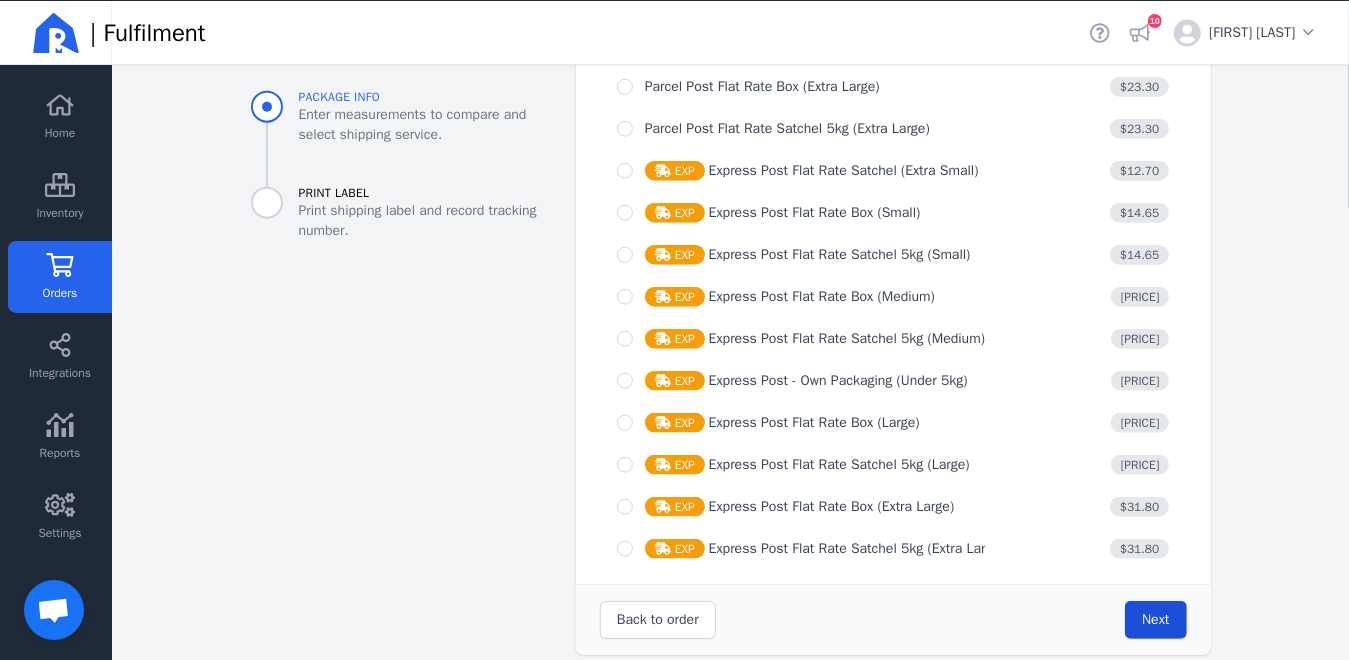 click on "Next" at bounding box center [1155, 619] 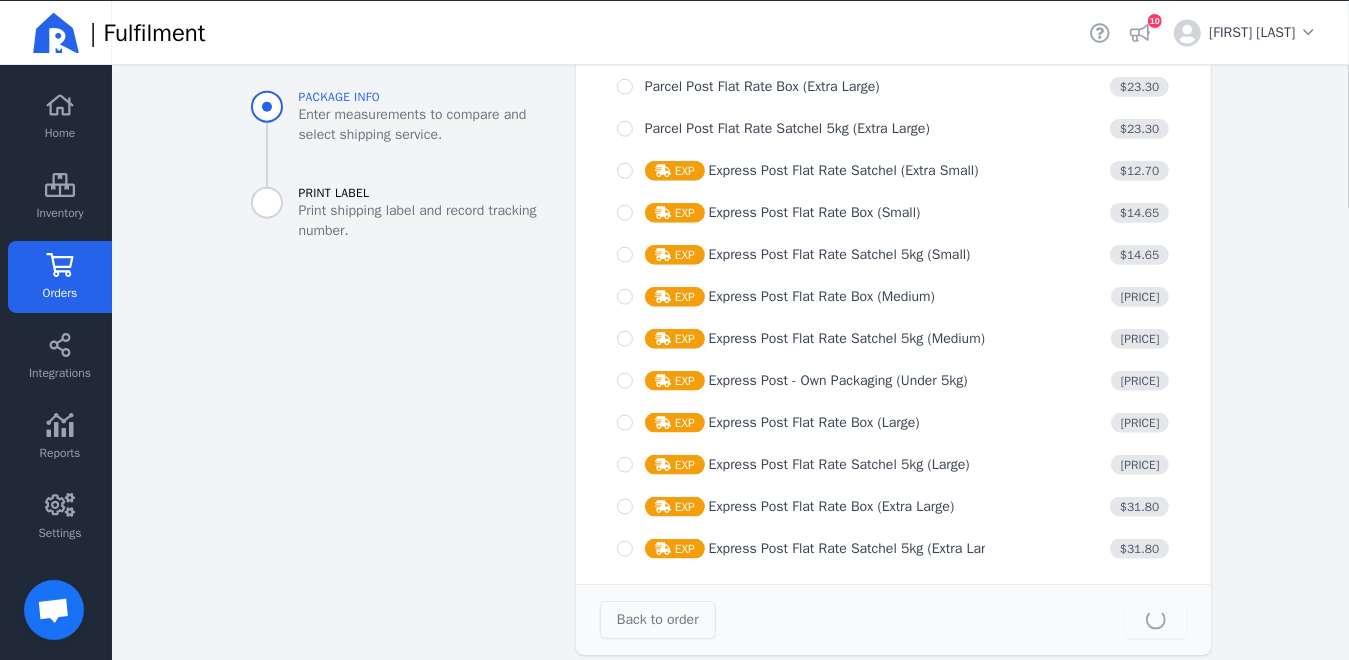 type on "23.0" 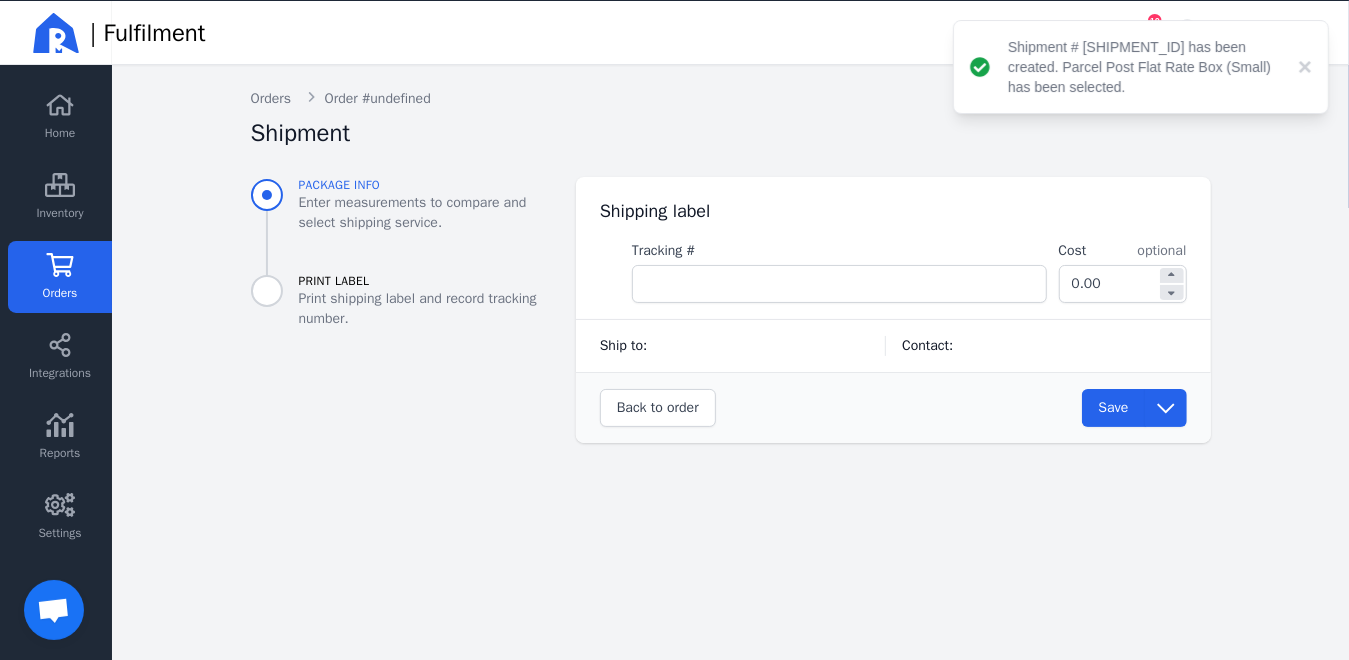 scroll, scrollTop: 0, scrollLeft: 0, axis: both 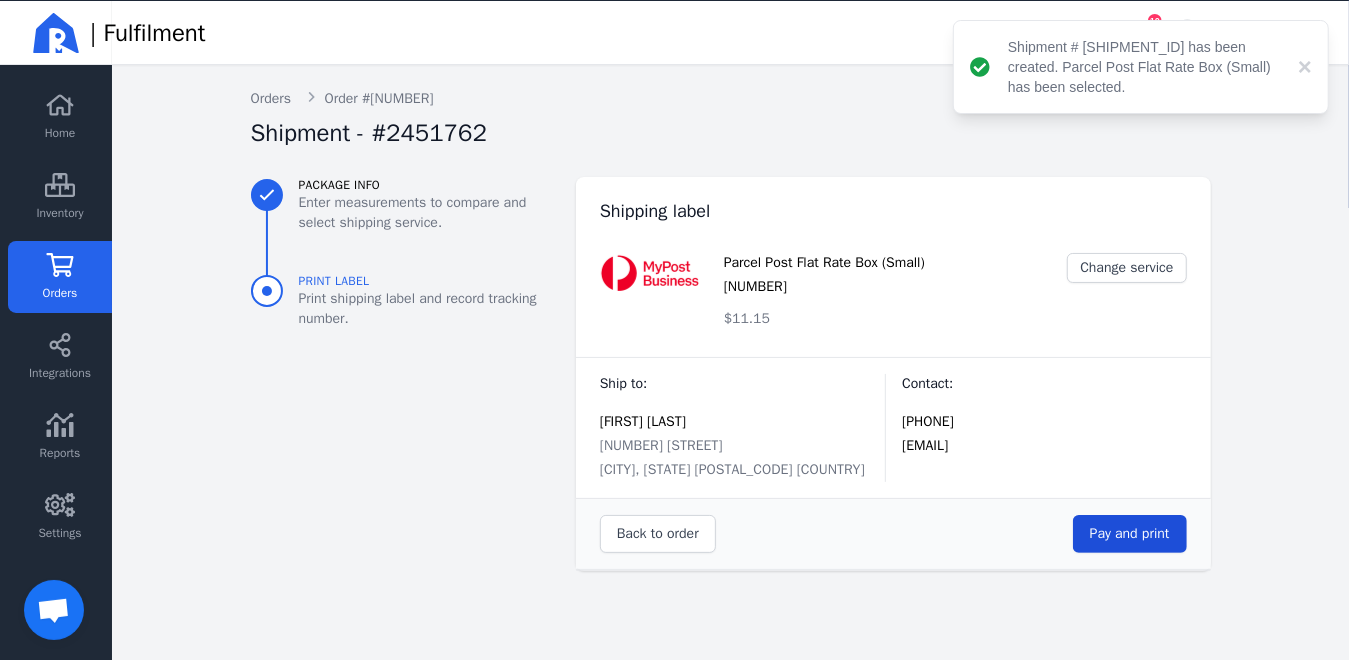 click on "Pay and print" at bounding box center (1130, 533) 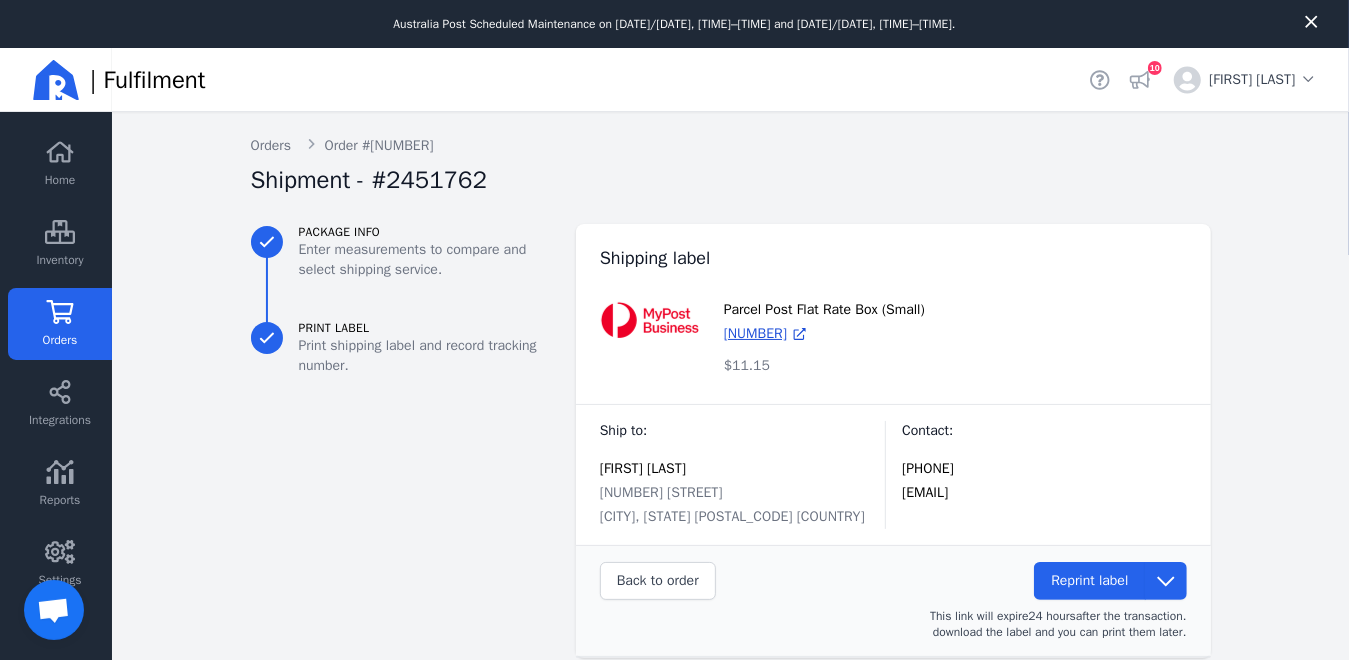 scroll, scrollTop: 47, scrollLeft: 0, axis: vertical 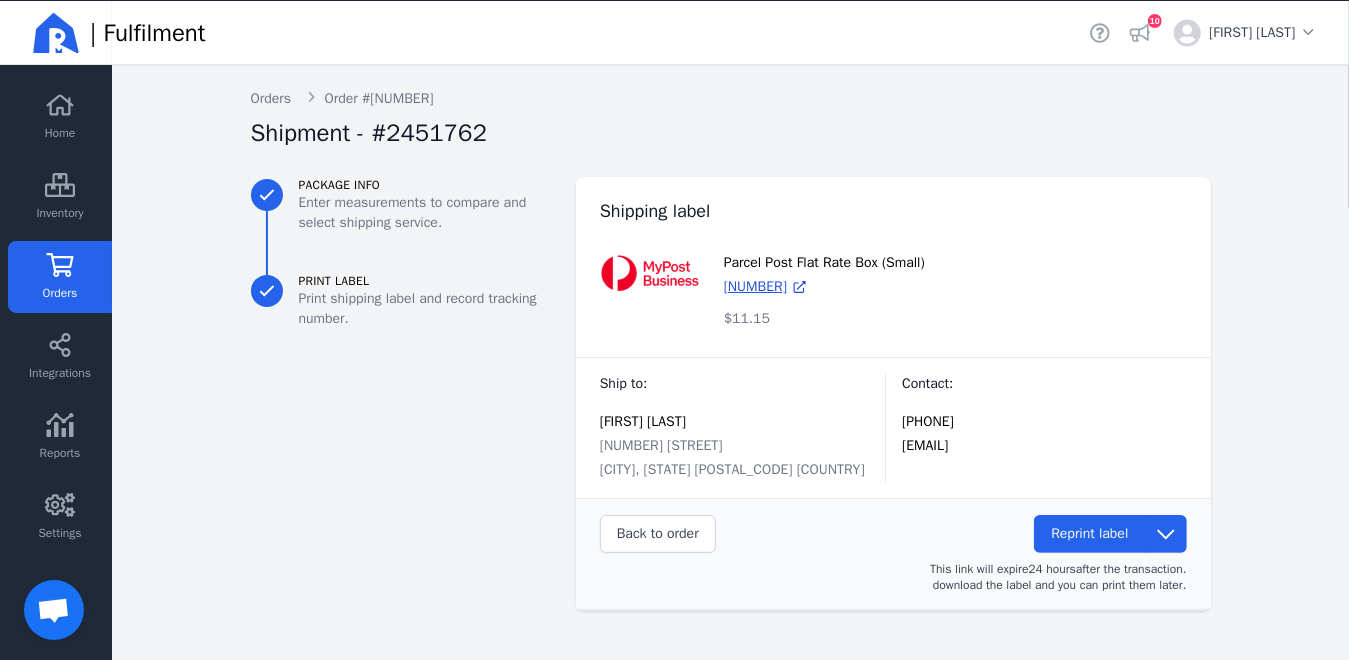 click on "Orders" 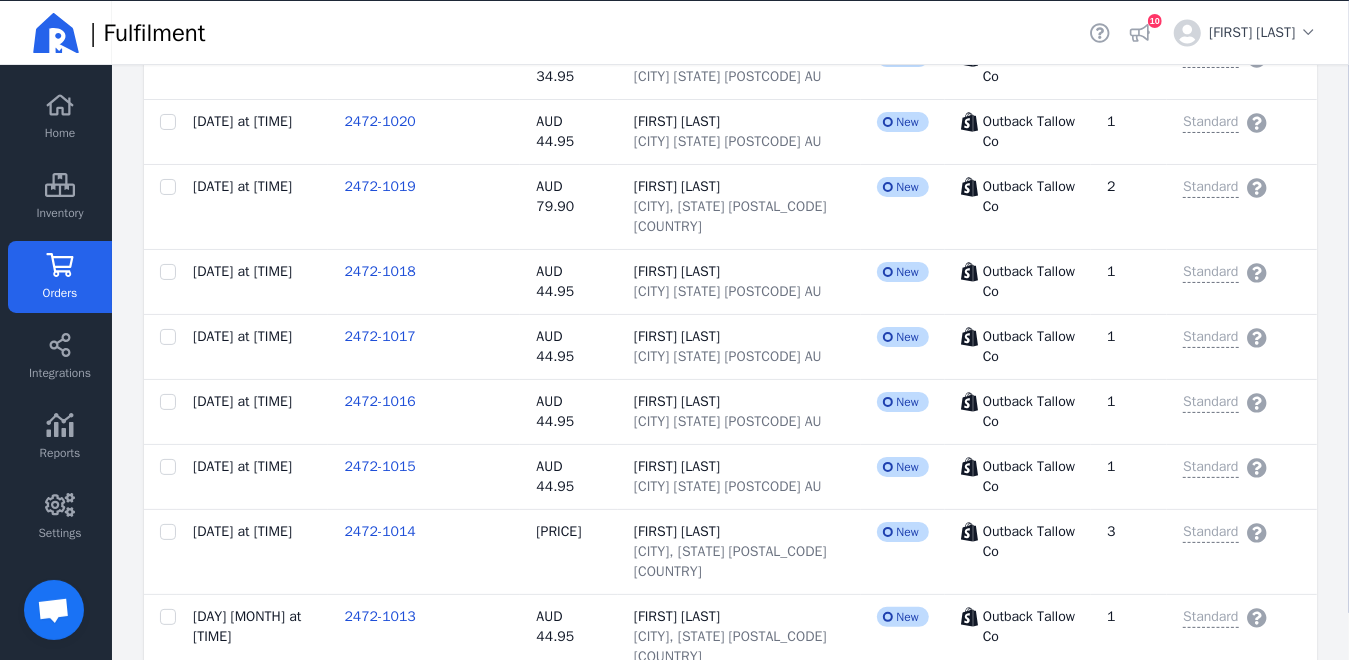 scroll, scrollTop: 3120, scrollLeft: 0, axis: vertical 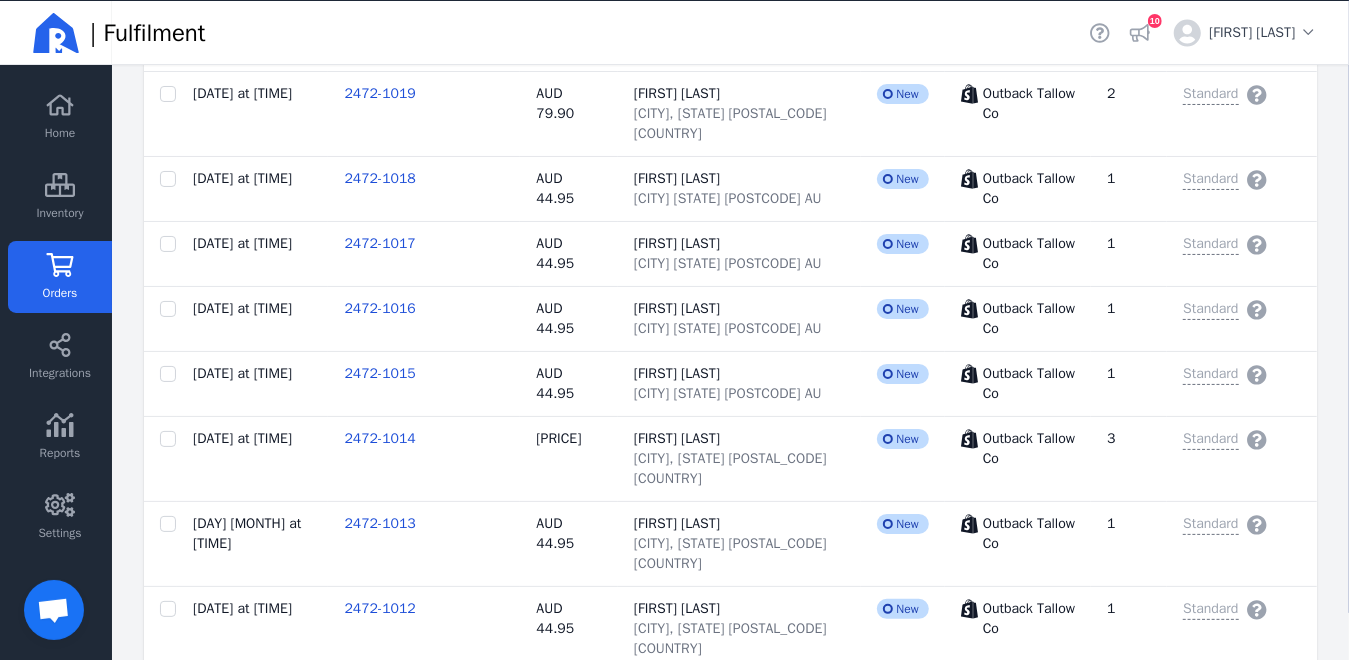 click on "2472-1004" 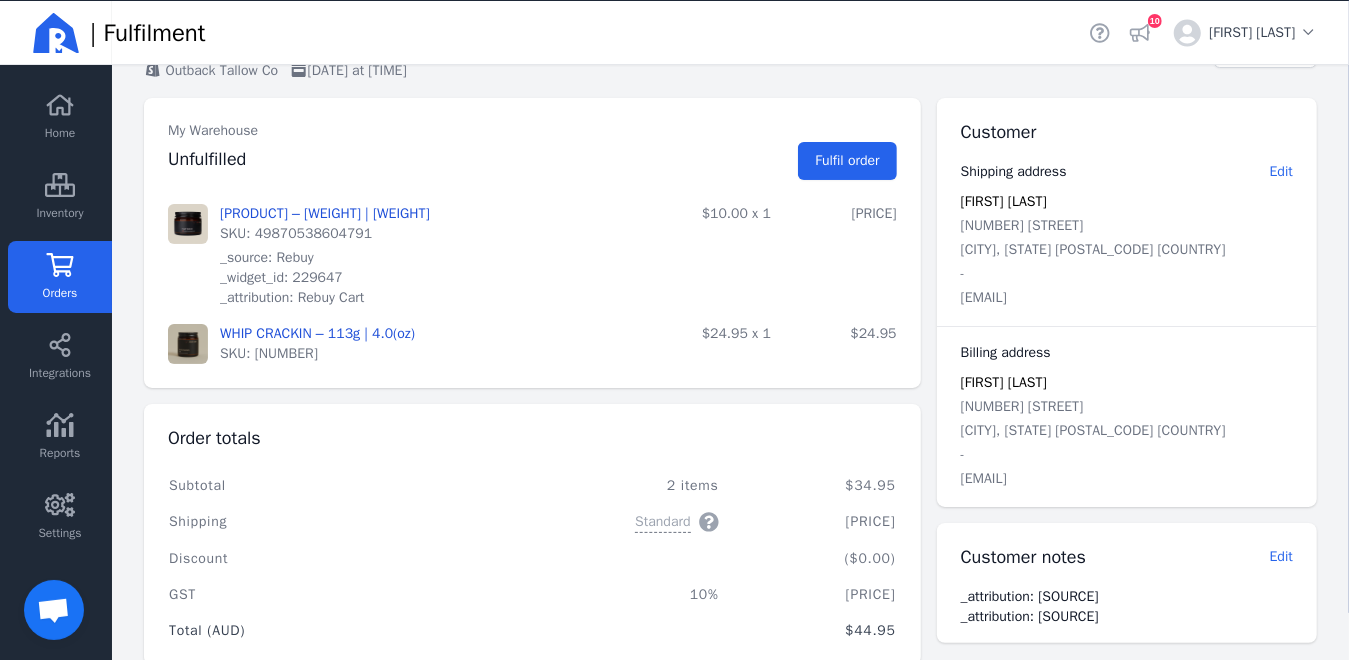 scroll, scrollTop: 0, scrollLeft: 0, axis: both 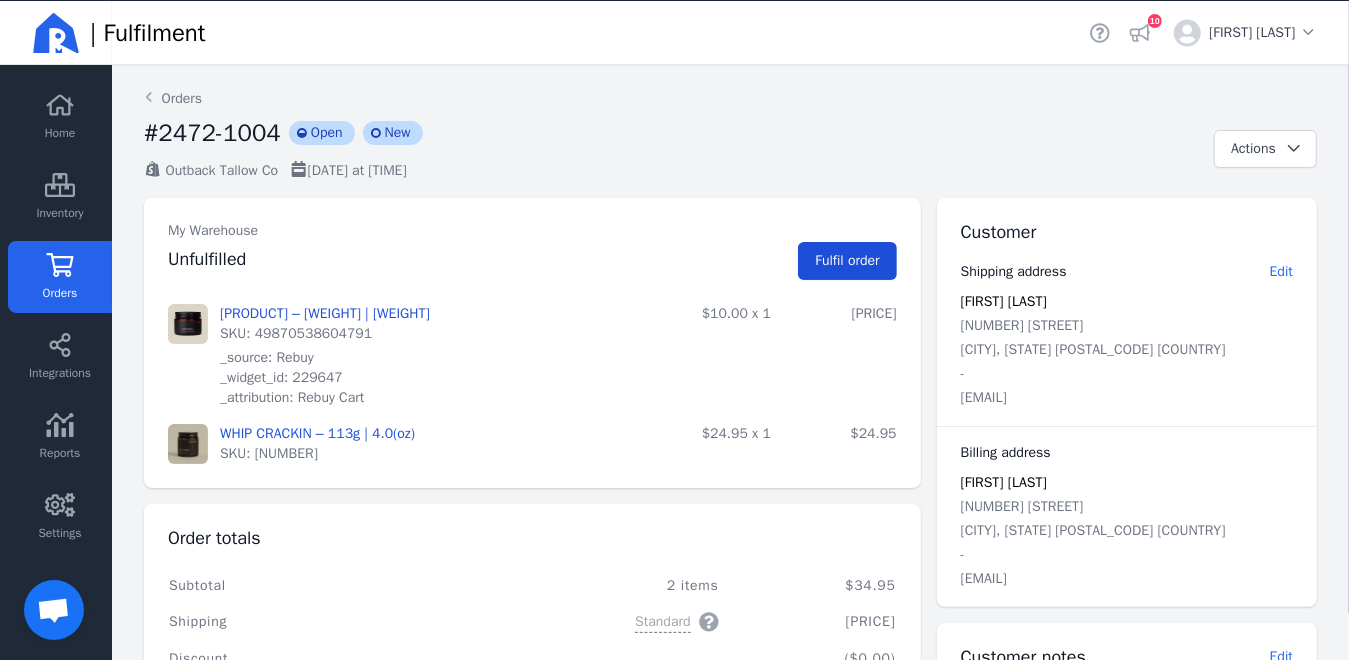 click on "Fulfil order" at bounding box center [847, 260] 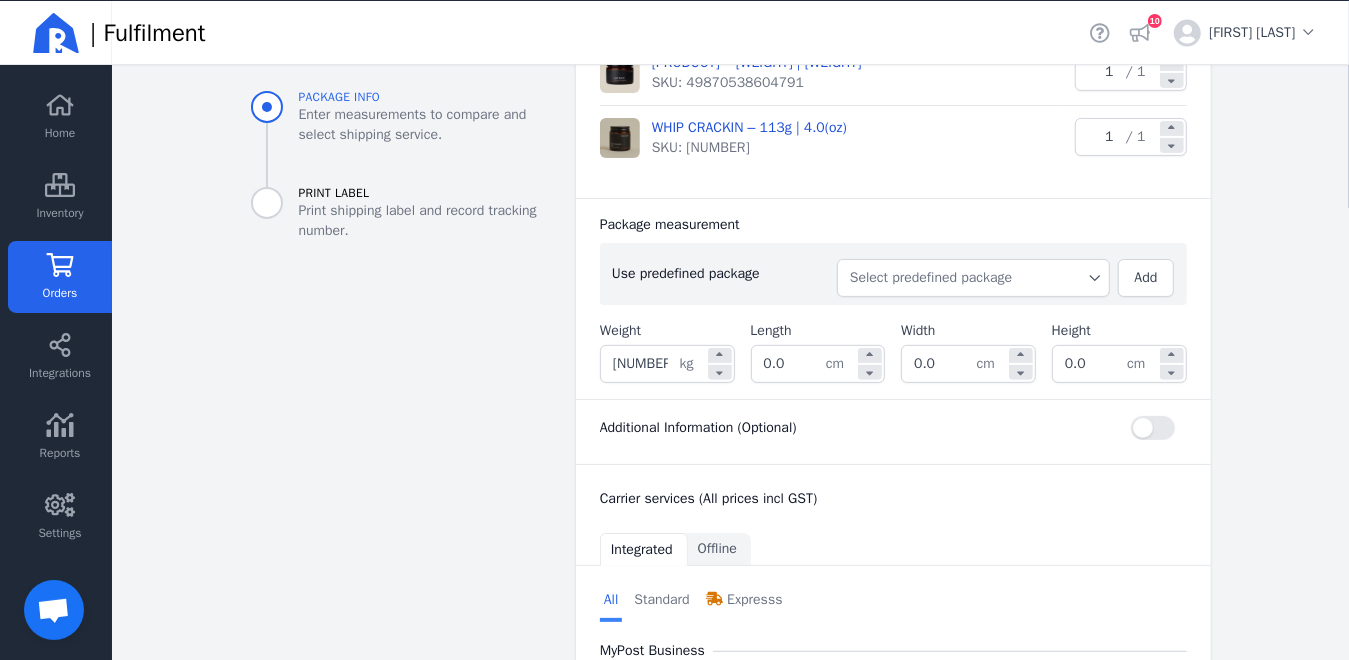 scroll, scrollTop: 400, scrollLeft: 0, axis: vertical 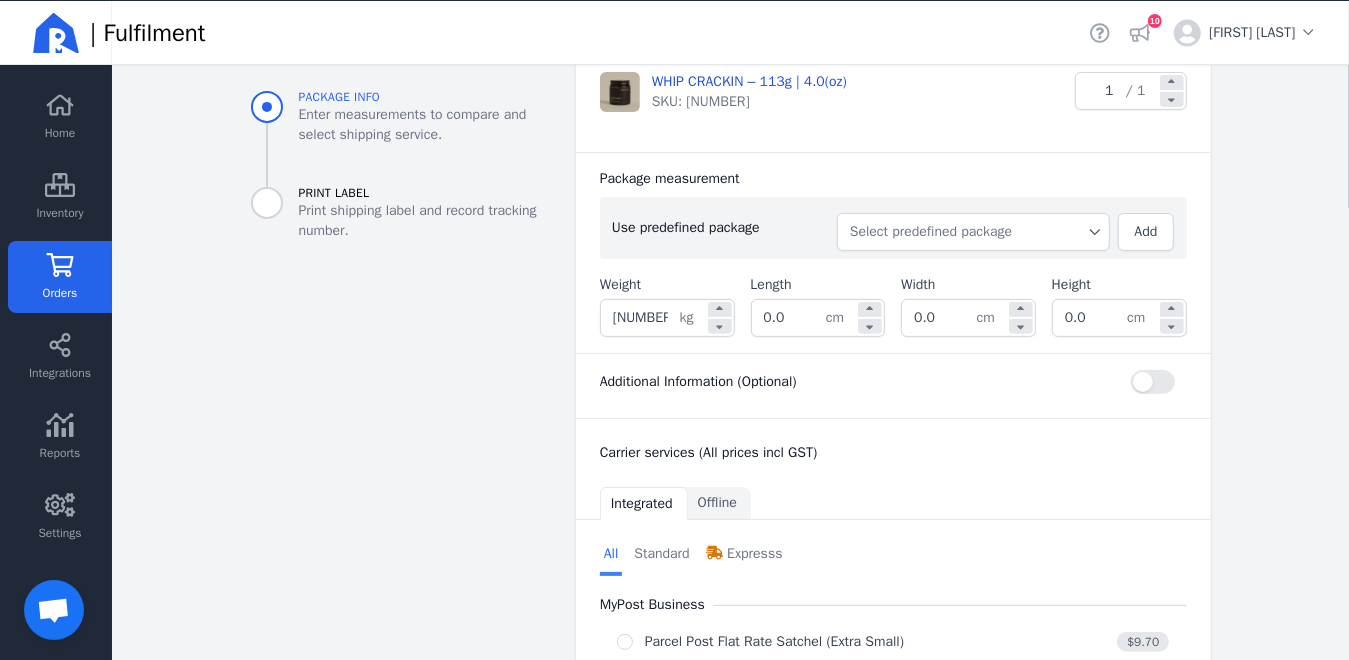 click on "Select predefined package" 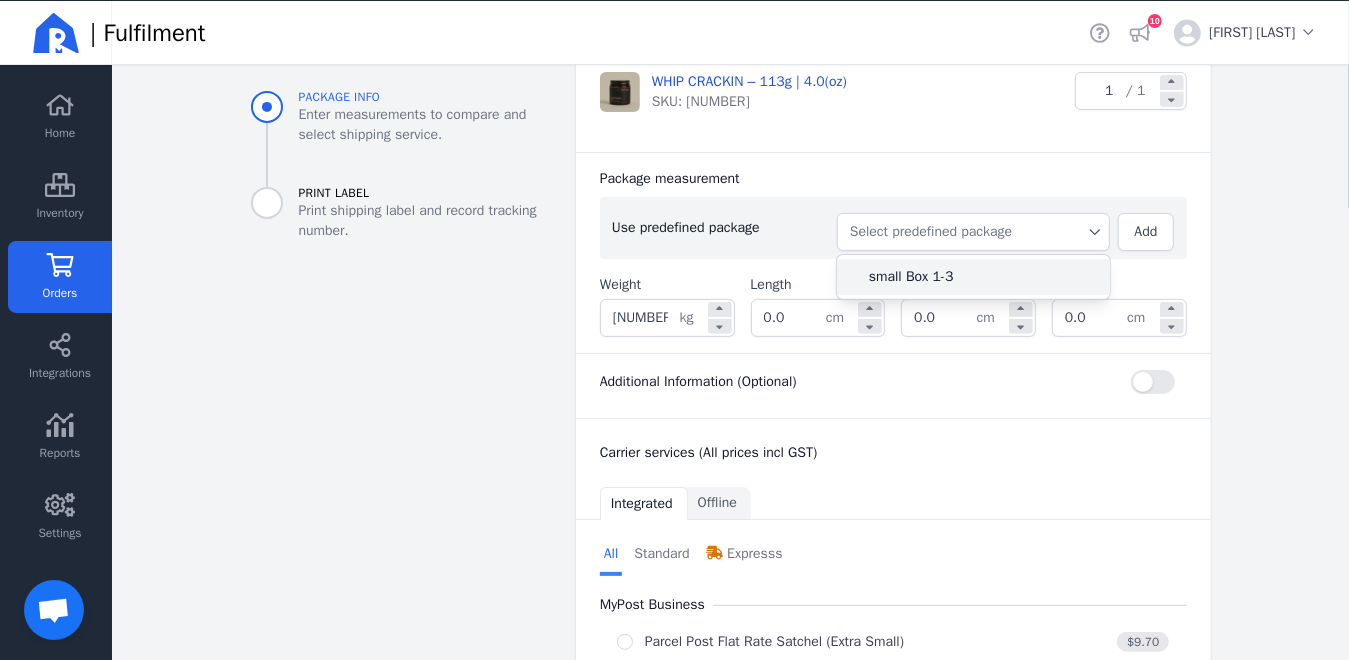 click on "small Box 1-3" at bounding box center [981, 277] 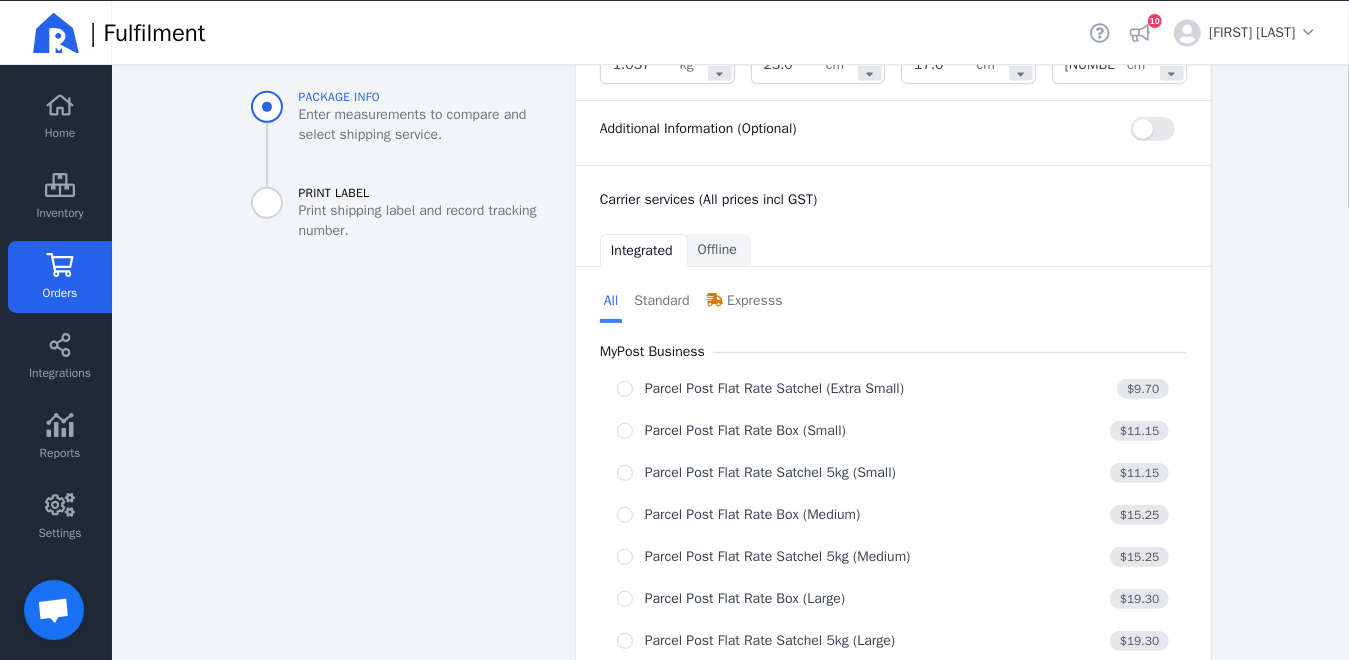 scroll, scrollTop: 700, scrollLeft: 0, axis: vertical 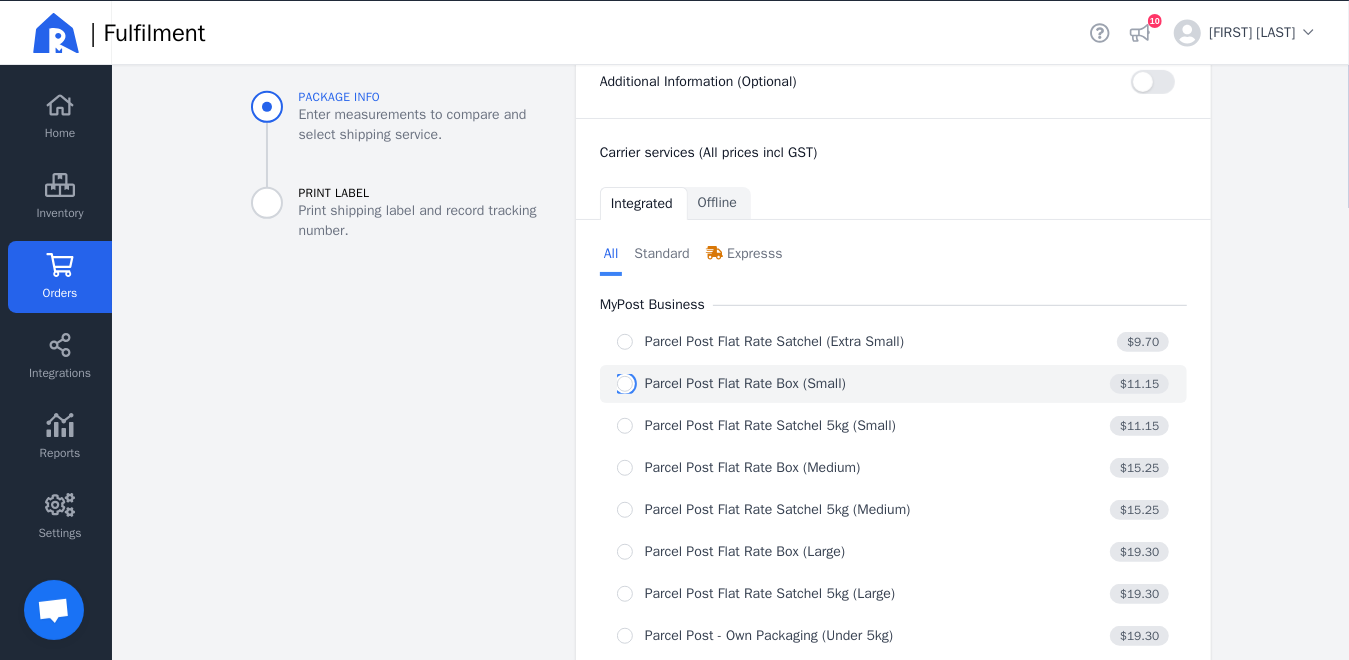 click at bounding box center [625, 384] 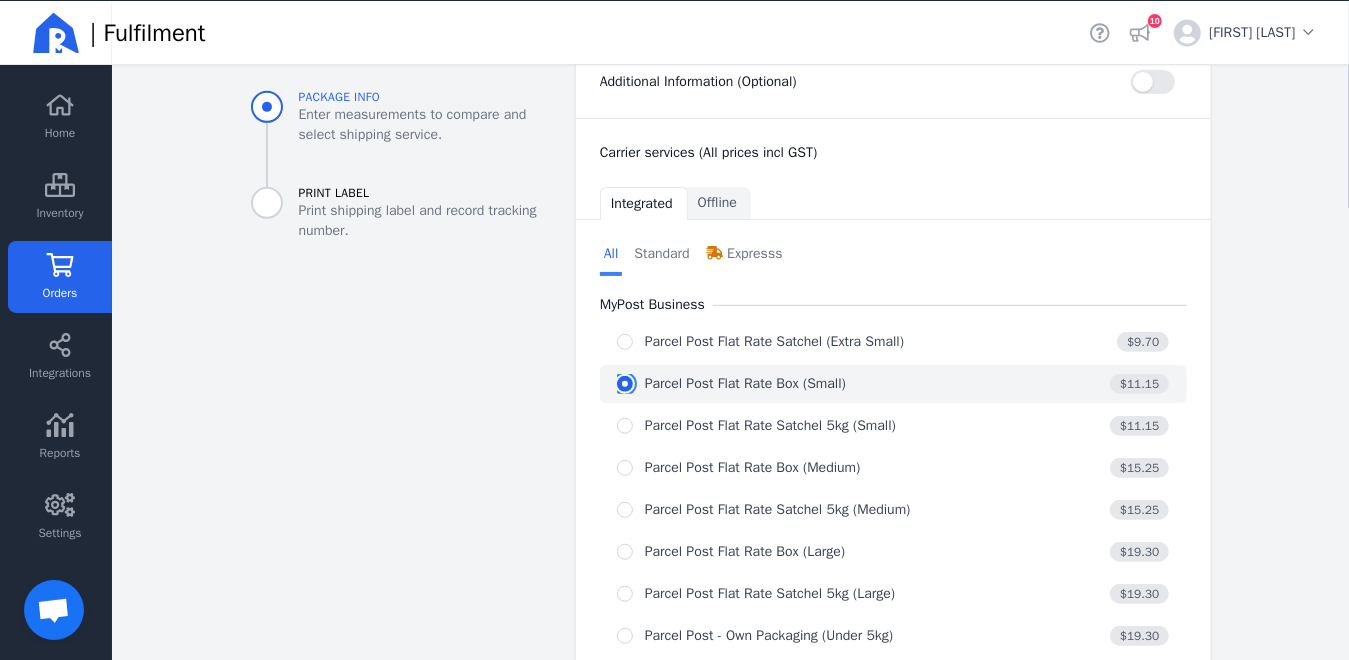 radio on "true" 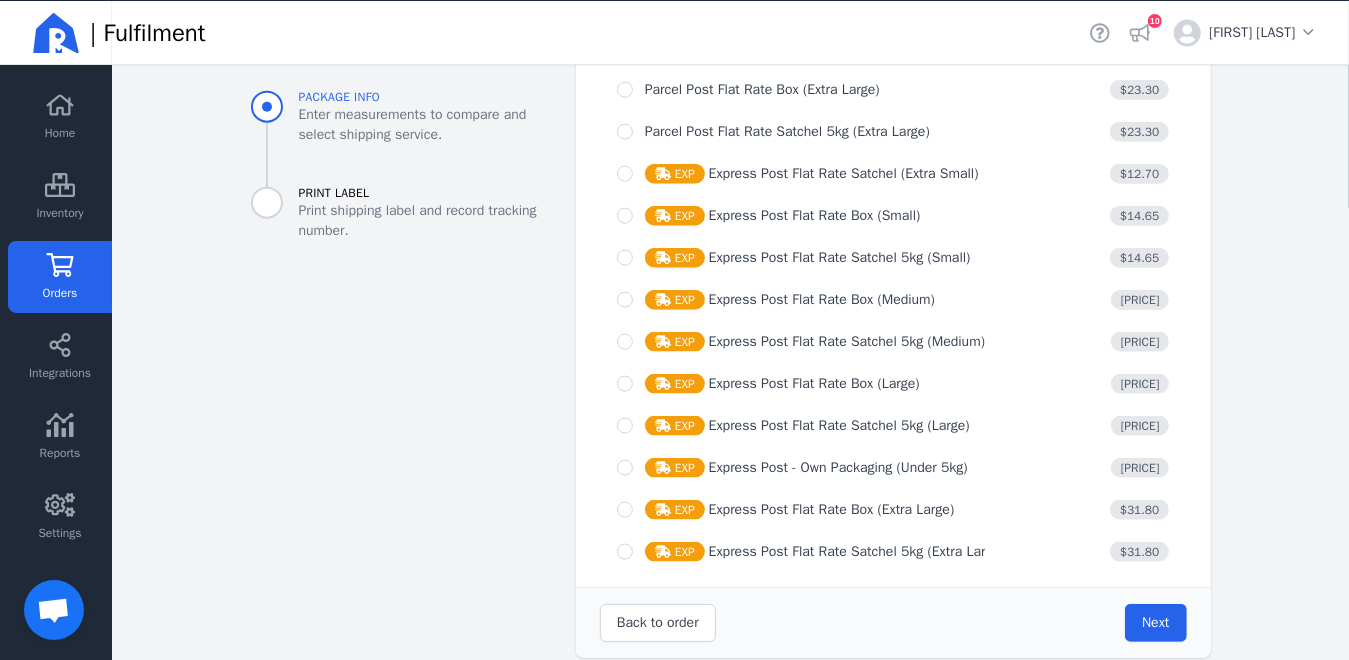 scroll, scrollTop: 1510, scrollLeft: 0, axis: vertical 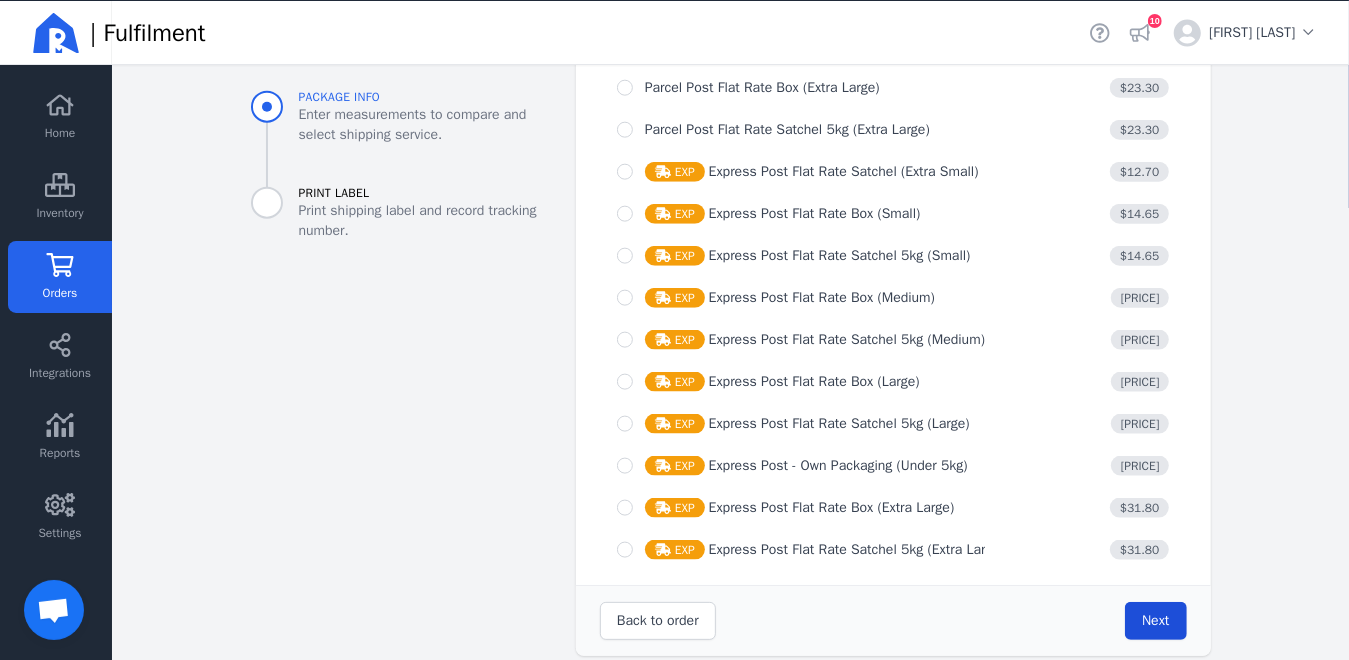 click on "Next" at bounding box center [1155, 620] 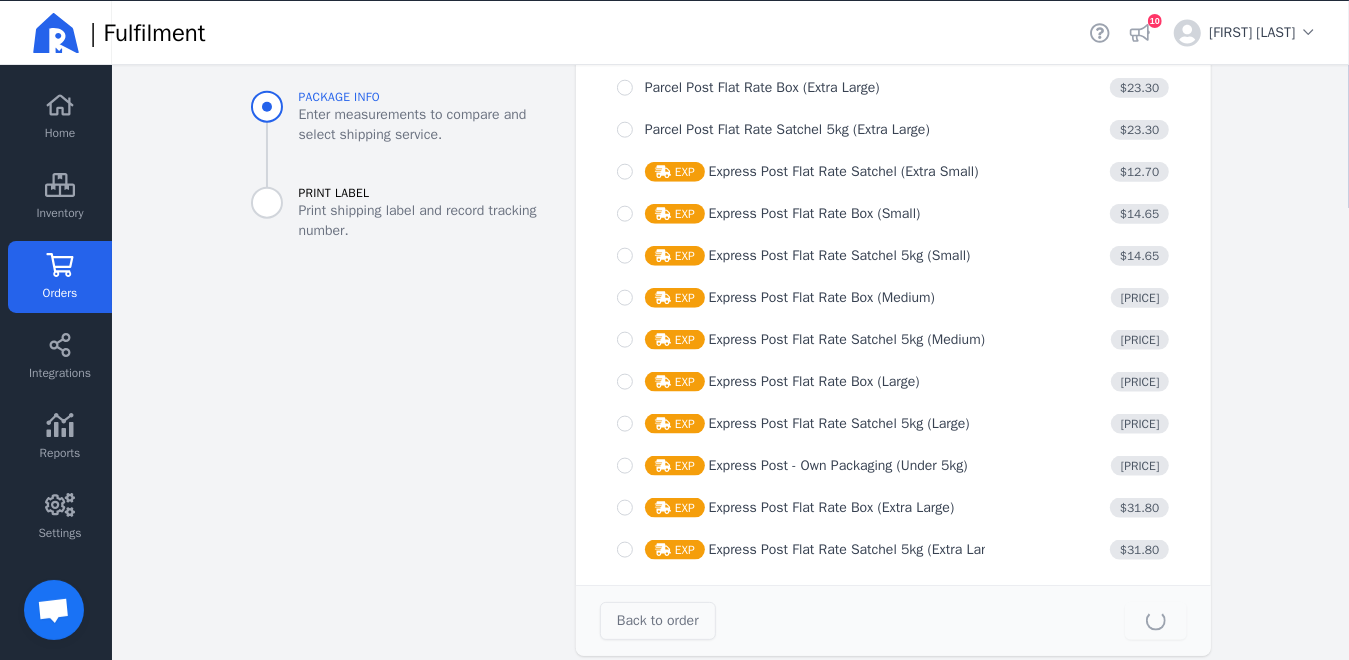 type on "23.0" 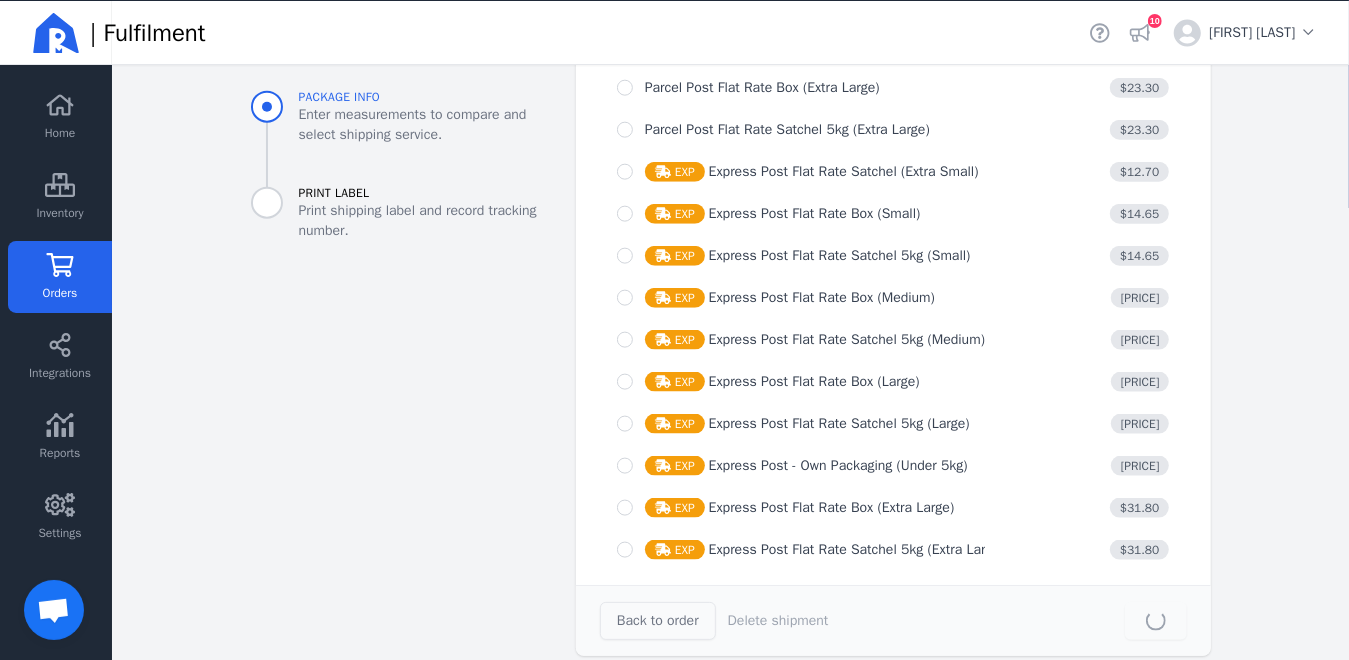 scroll, scrollTop: 0, scrollLeft: 0, axis: both 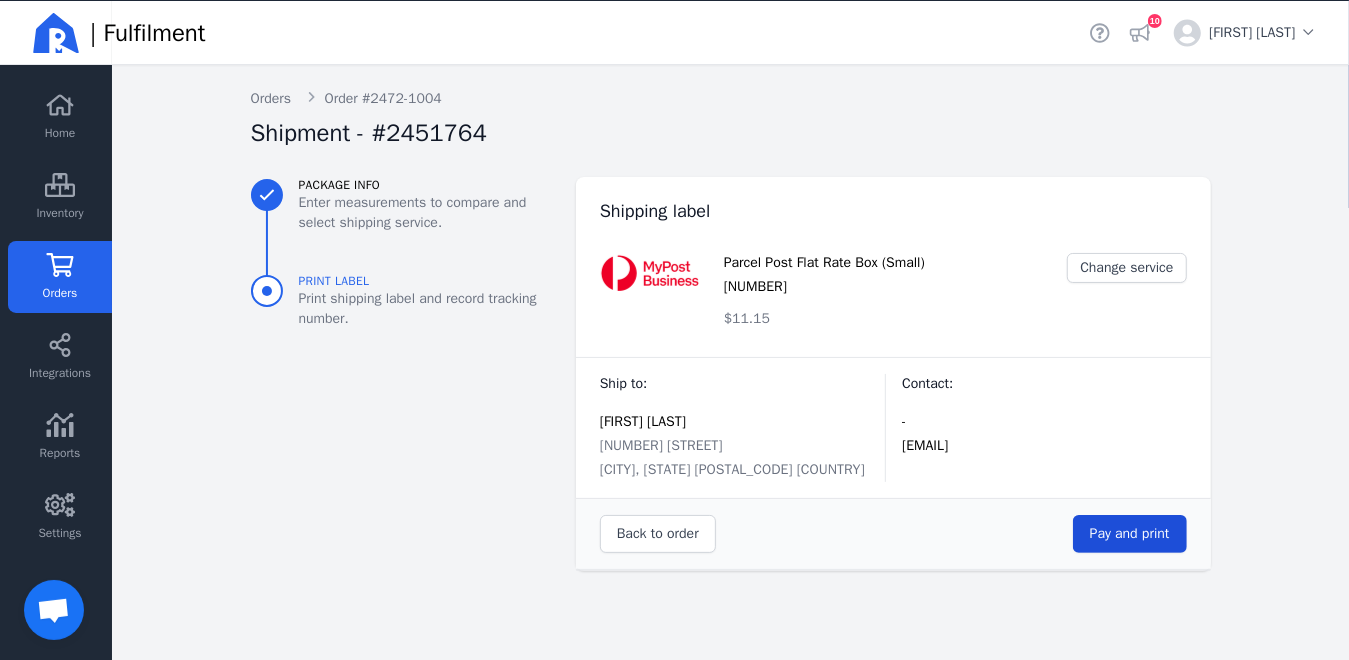 click on "Pay and print" at bounding box center (1130, 533) 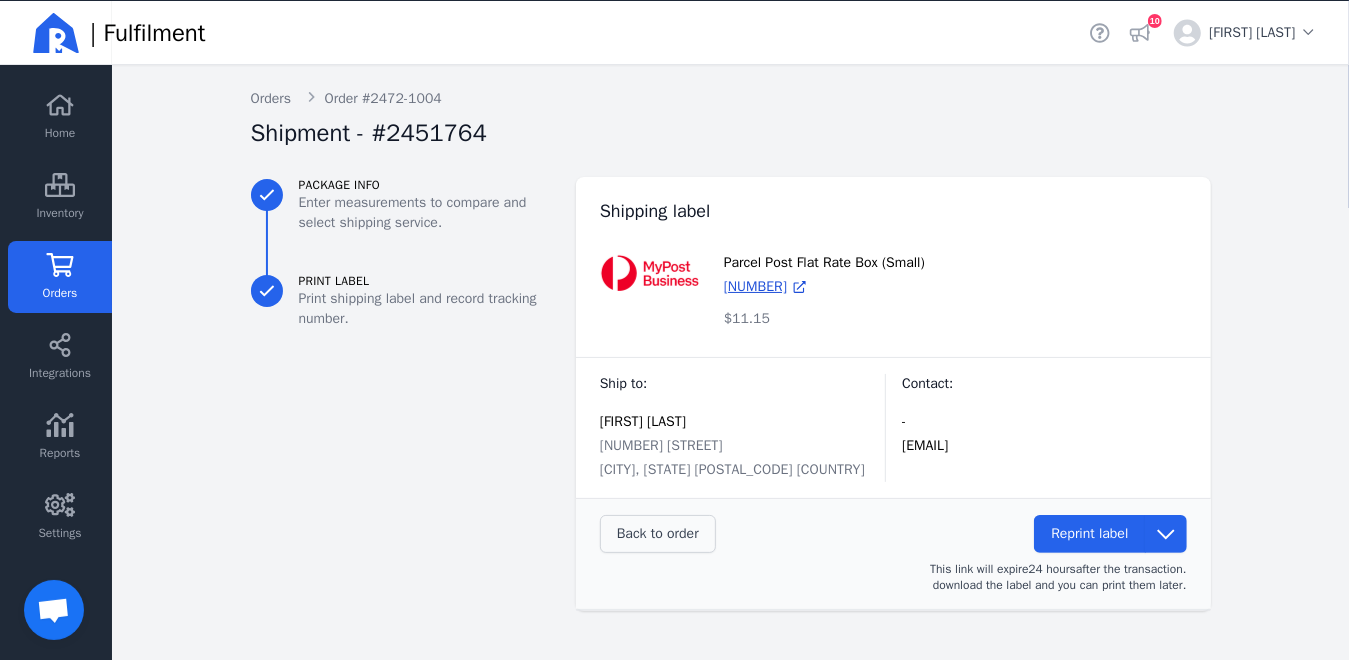 click on "Back to order" at bounding box center (658, 533) 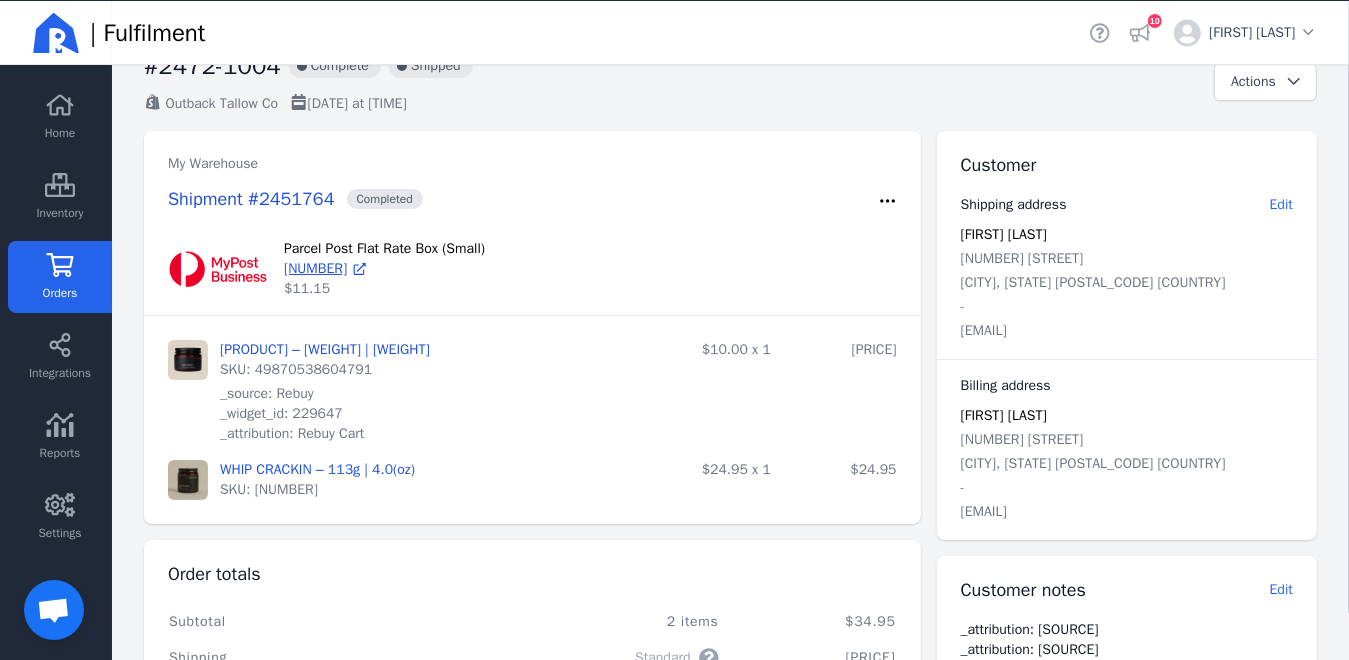 scroll, scrollTop: 100, scrollLeft: 0, axis: vertical 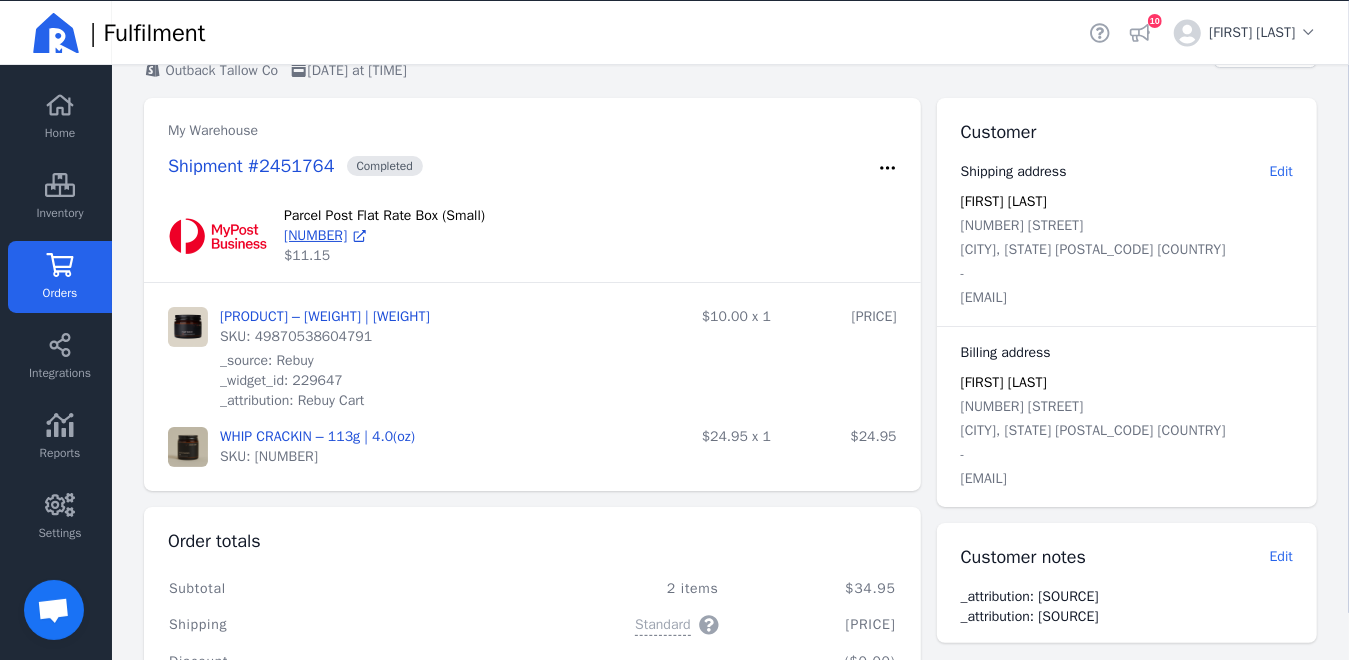 click on "Orders" 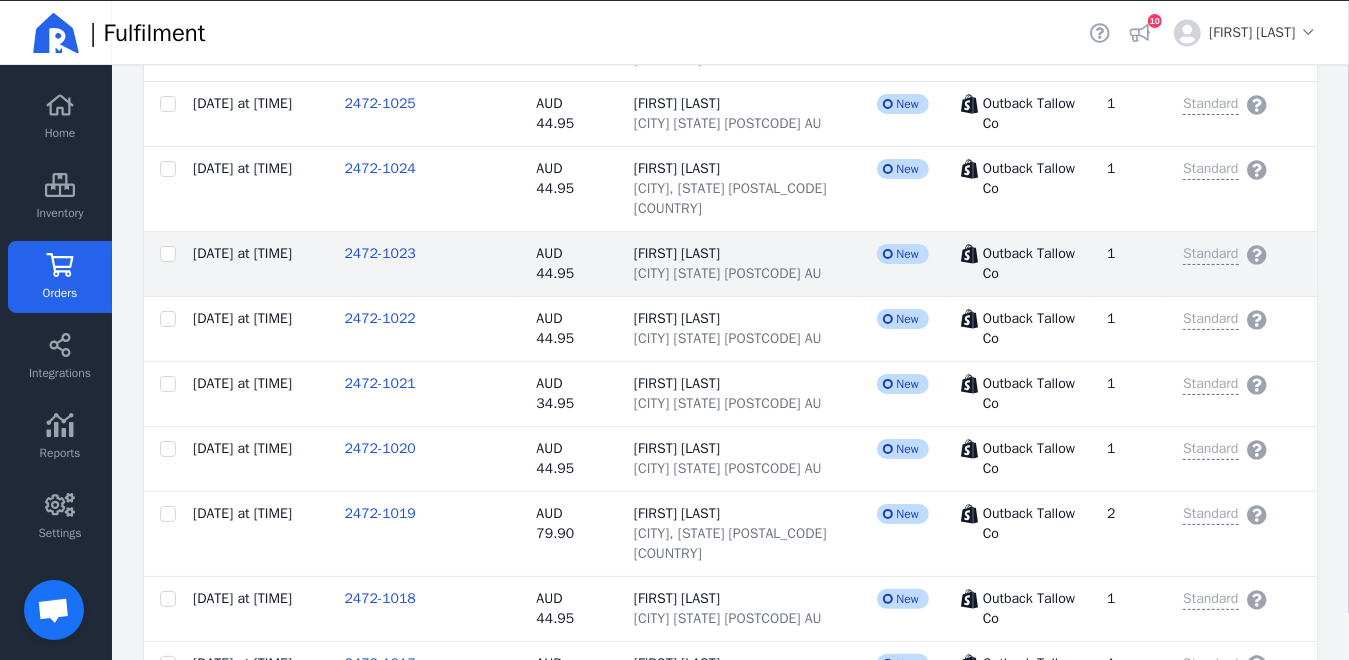 scroll, scrollTop: 3120, scrollLeft: 0, axis: vertical 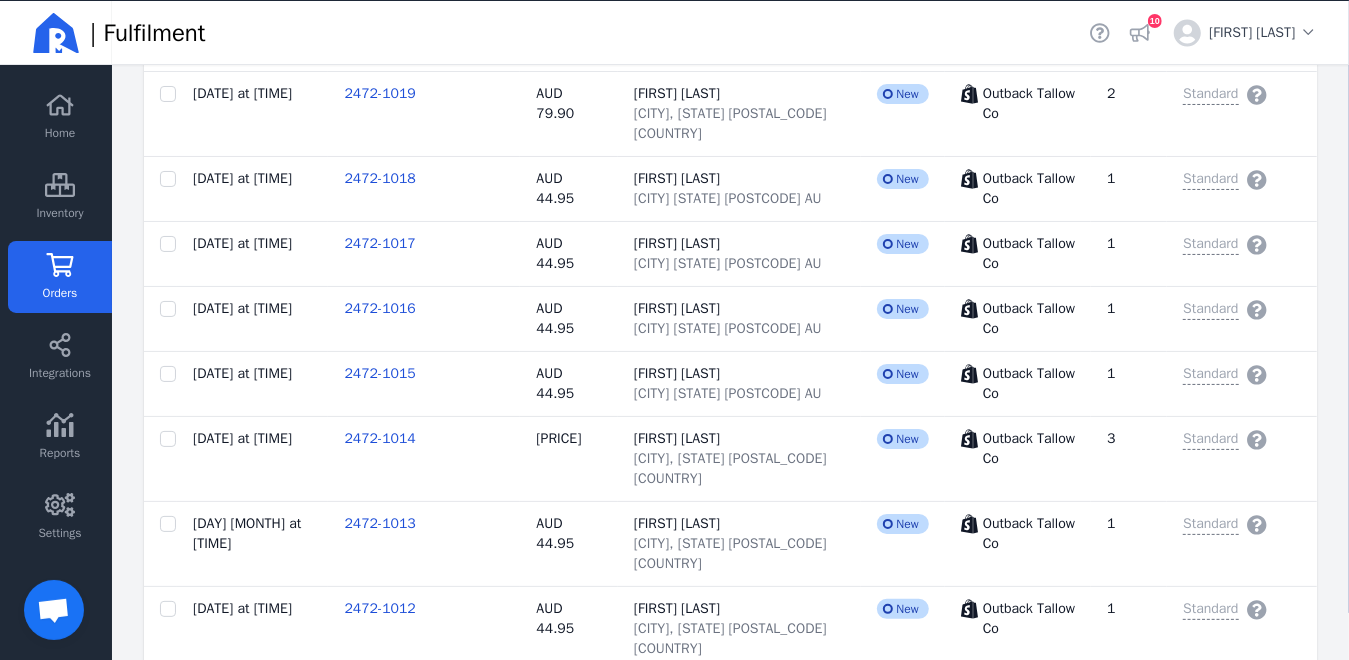 click on "2472-1003" 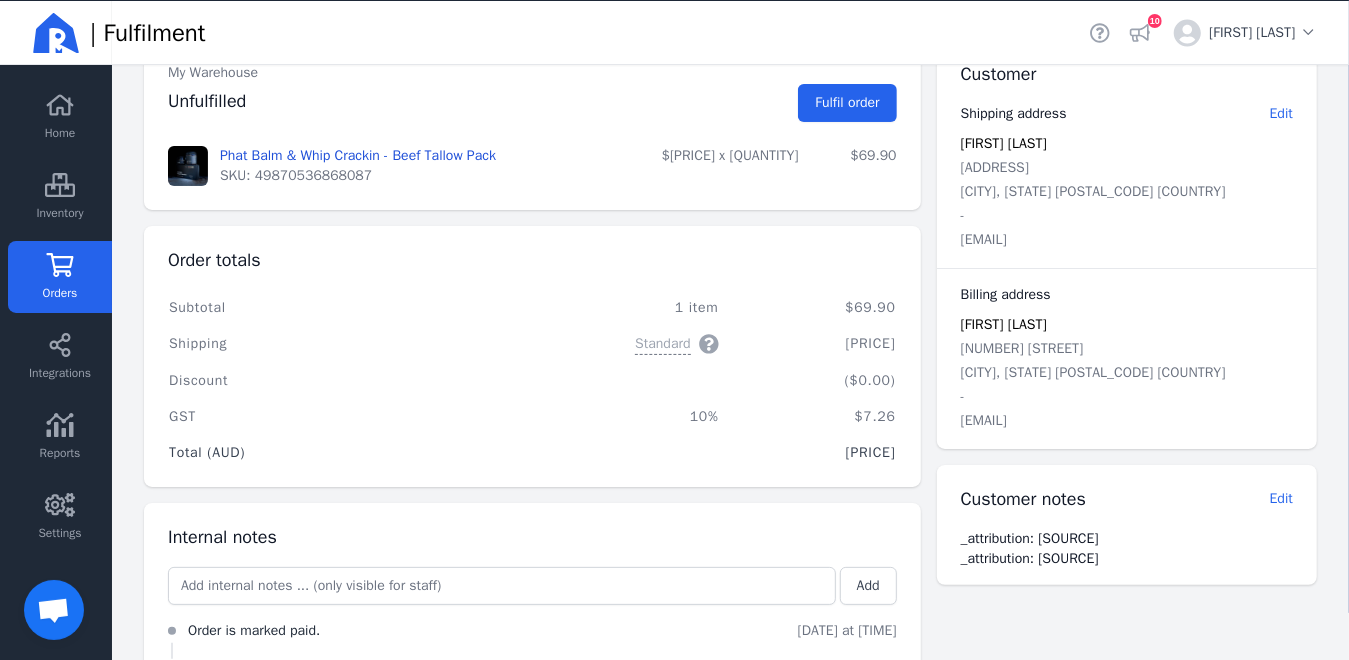 scroll, scrollTop: 131, scrollLeft: 0, axis: vertical 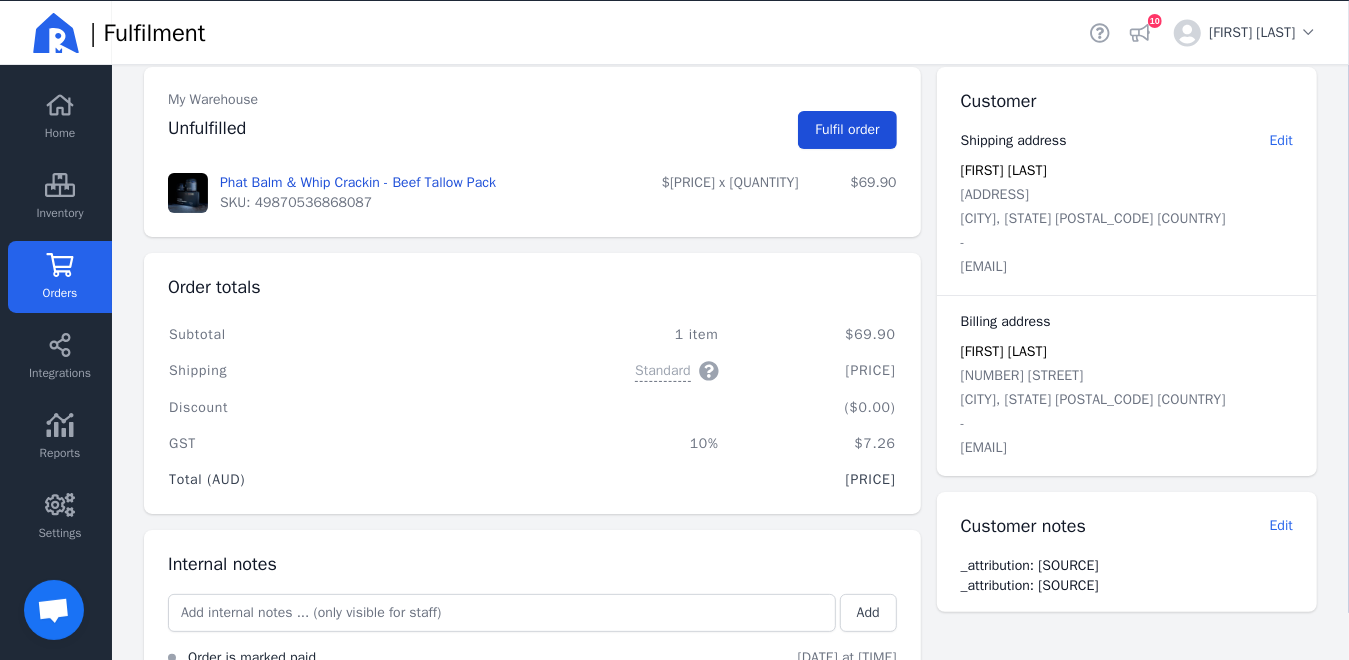 click on "Fulfil order" at bounding box center (847, 129) 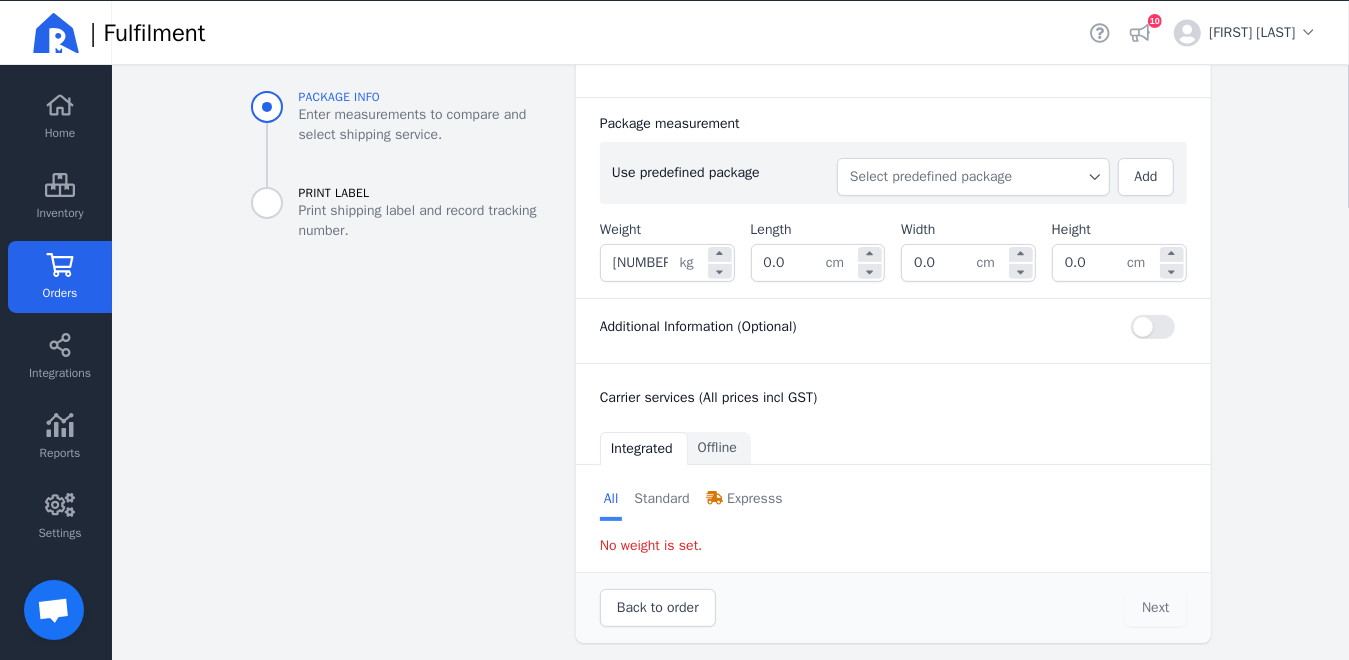 scroll, scrollTop: 391, scrollLeft: 0, axis: vertical 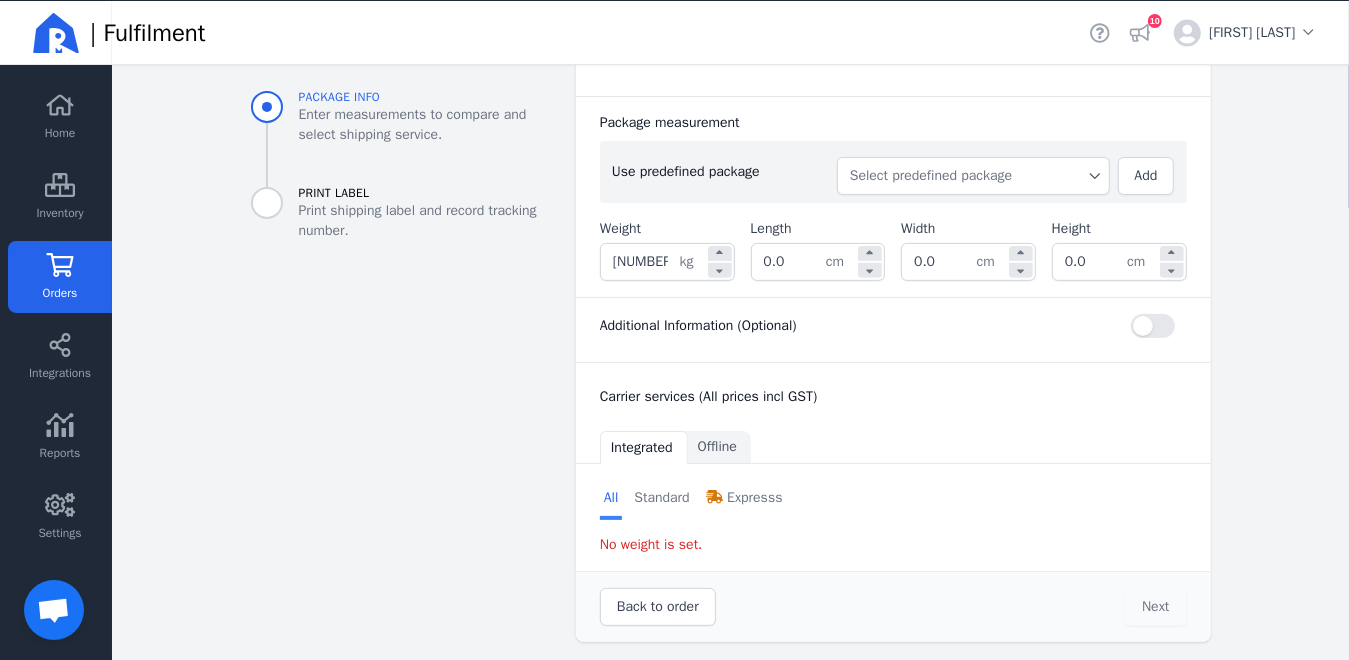 click on "Select predefined package" at bounding box center (973, 176) 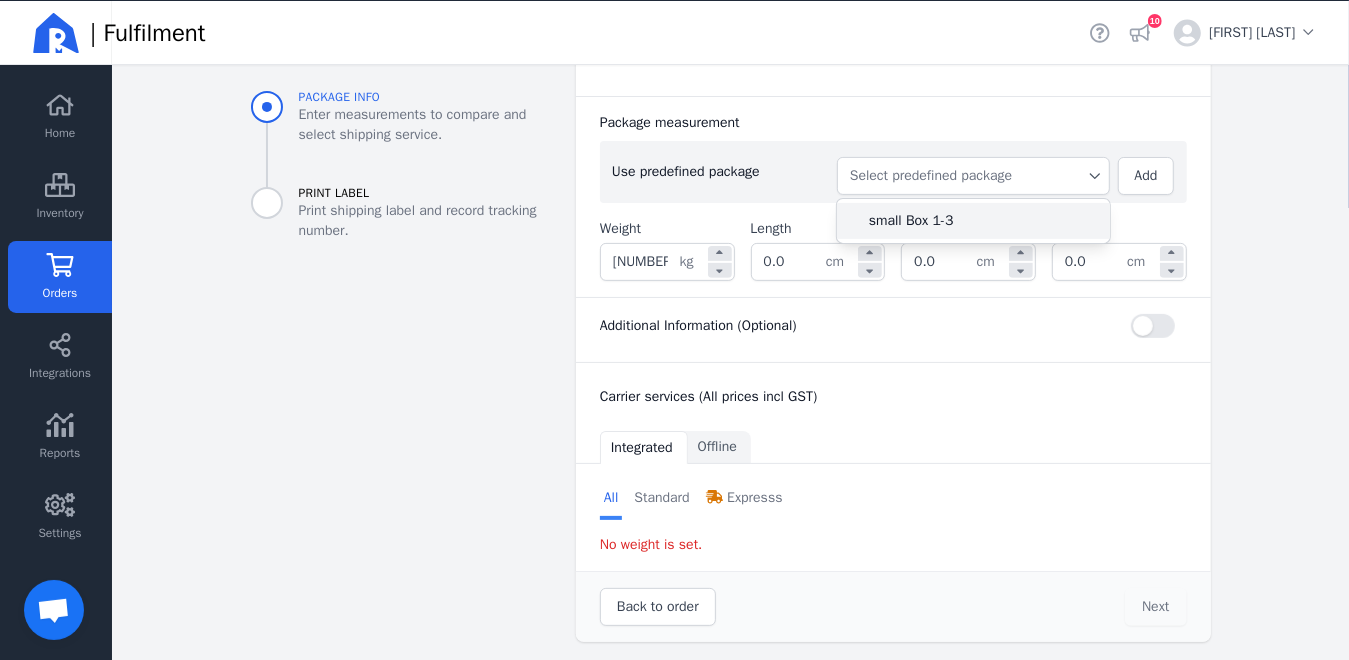 click on "small Box 1-3" at bounding box center [981, 221] 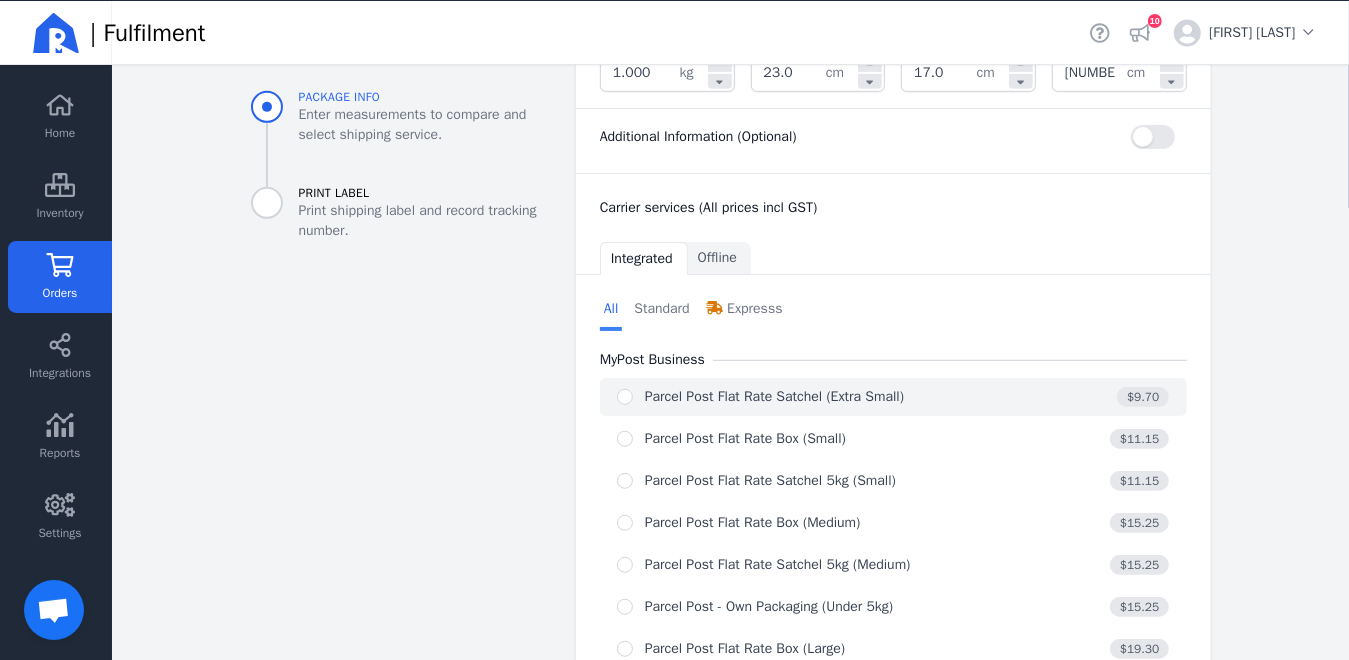 scroll, scrollTop: 591, scrollLeft: 0, axis: vertical 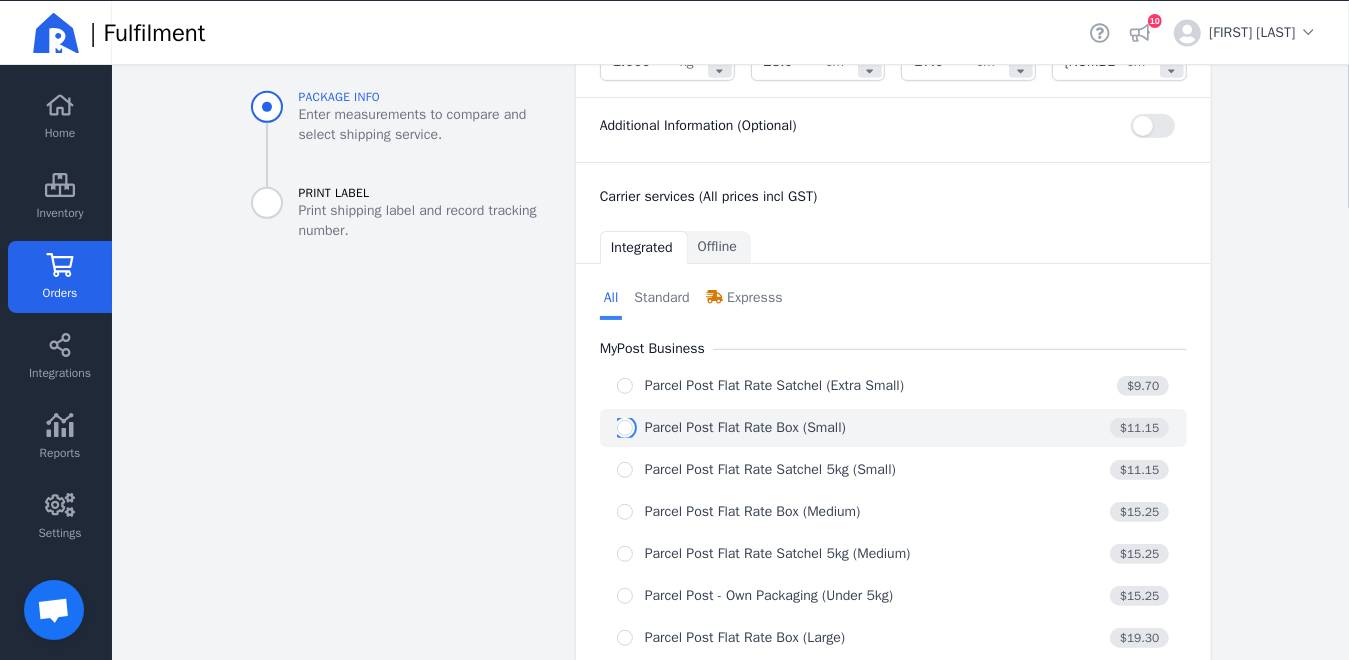 click at bounding box center (625, 428) 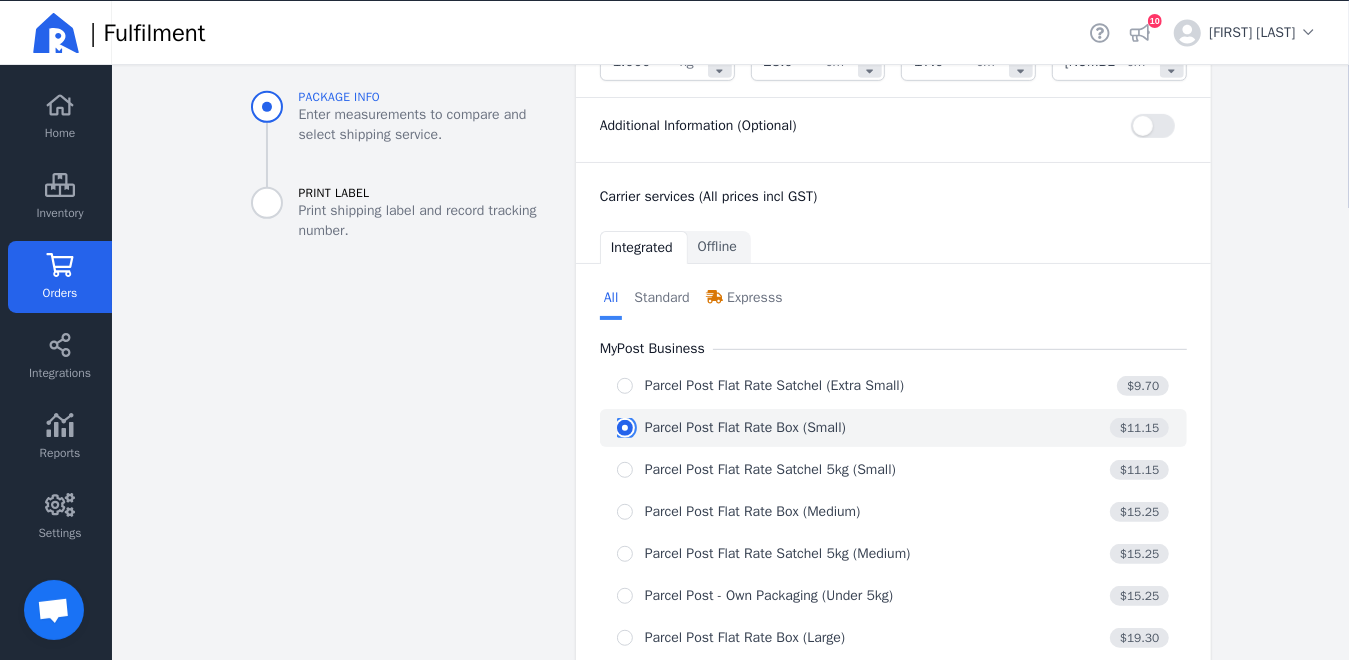 radio on "true" 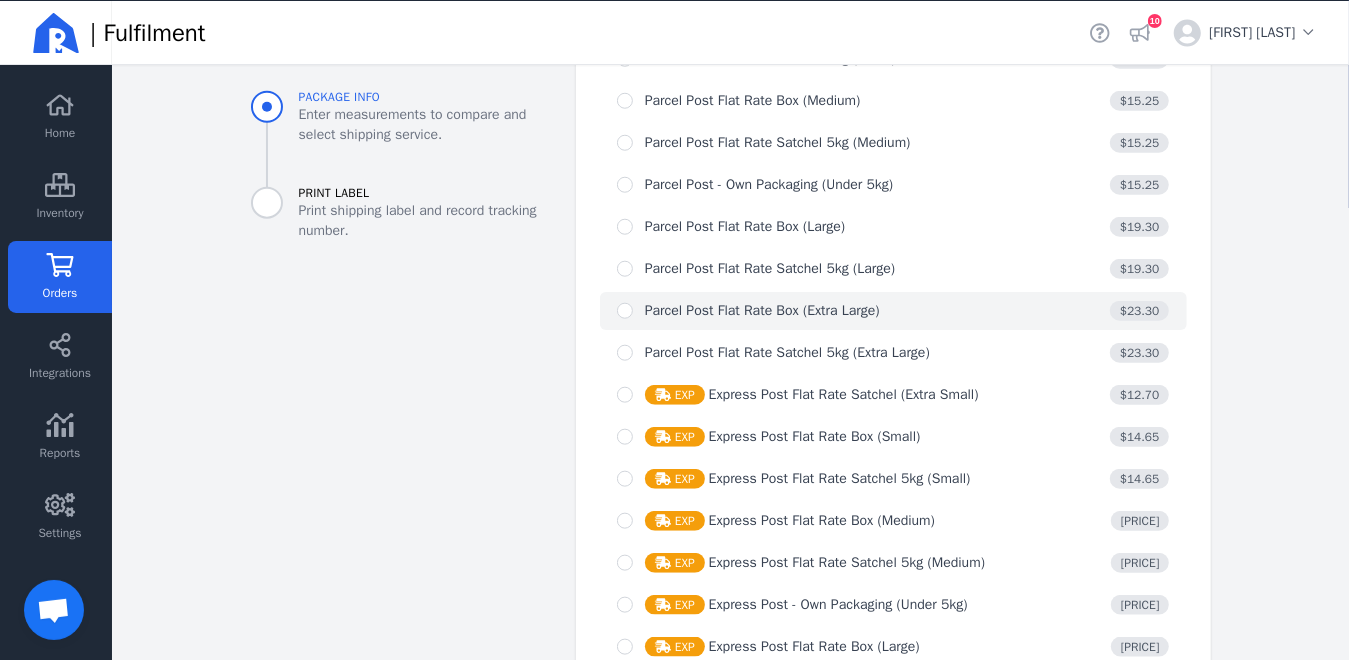 scroll, scrollTop: 1446, scrollLeft: 0, axis: vertical 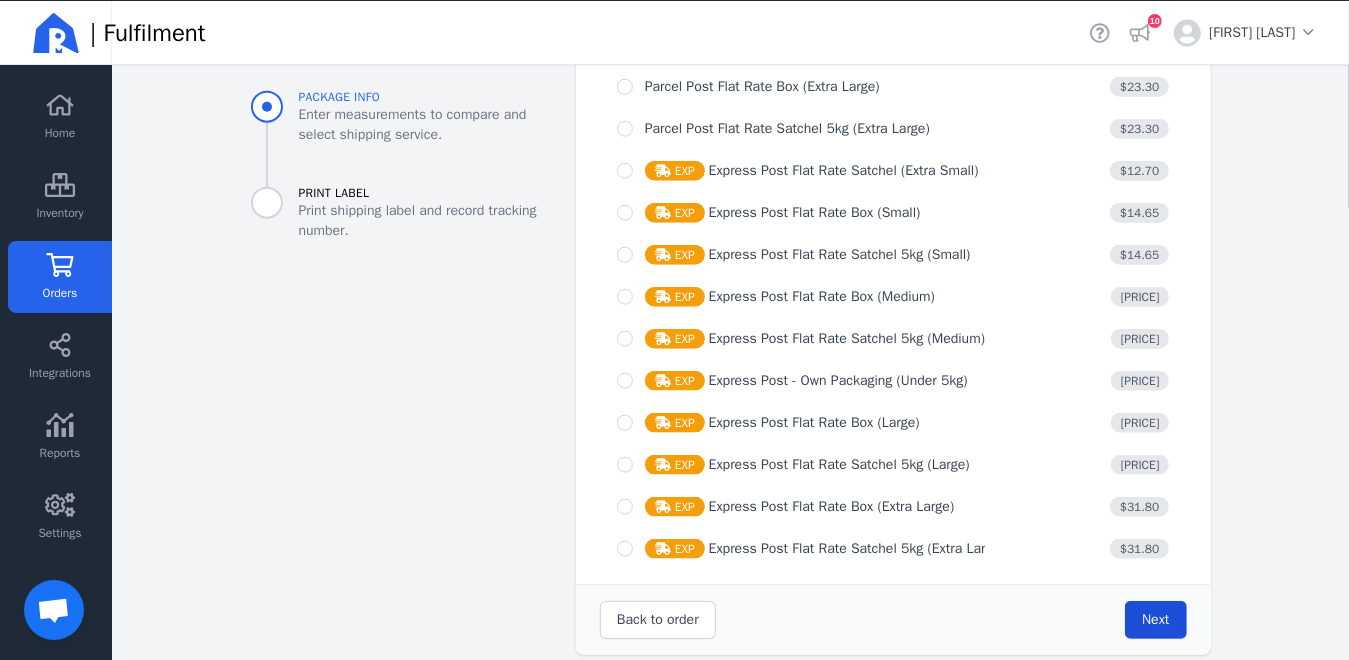 click on "Next" at bounding box center (1155, 619) 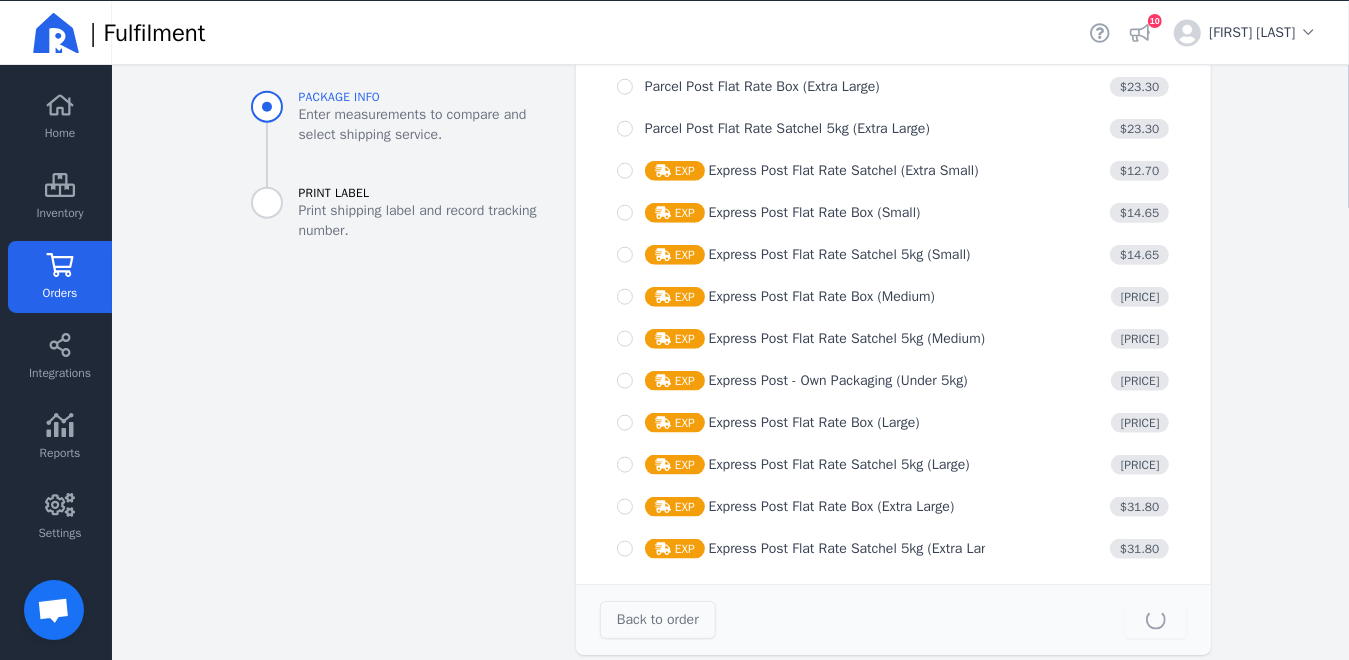 type on "23.0" 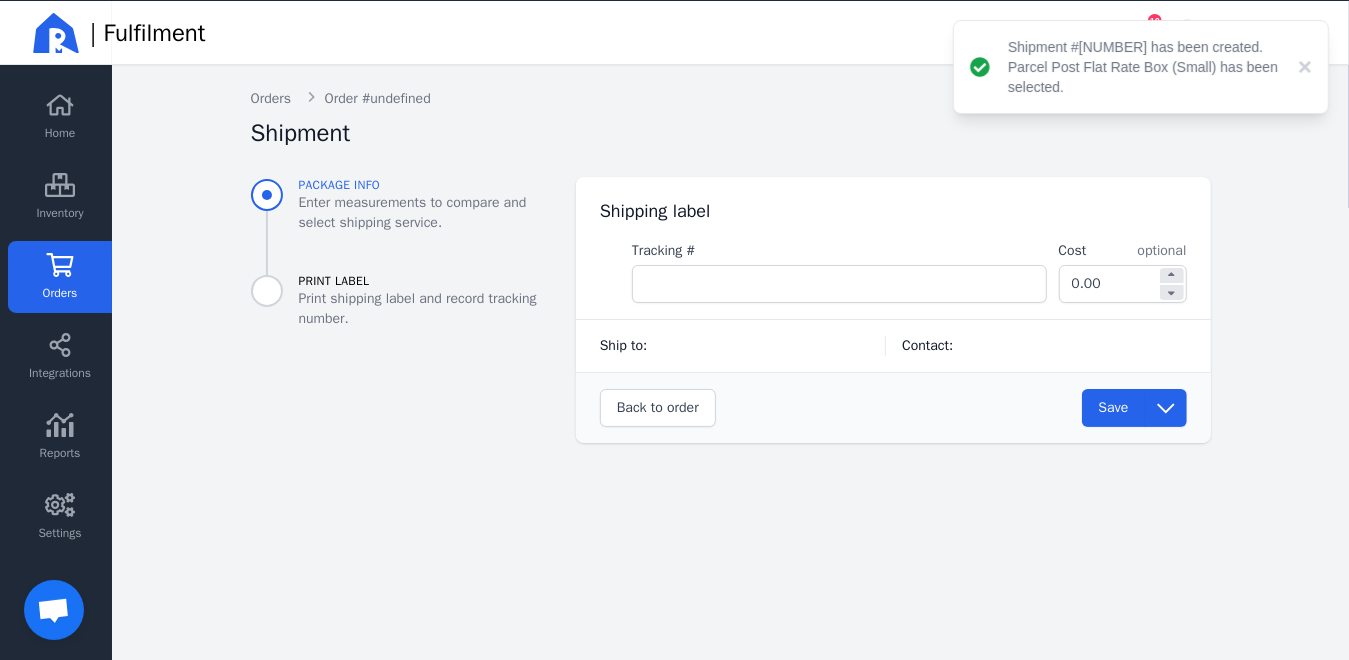 scroll, scrollTop: 0, scrollLeft: 0, axis: both 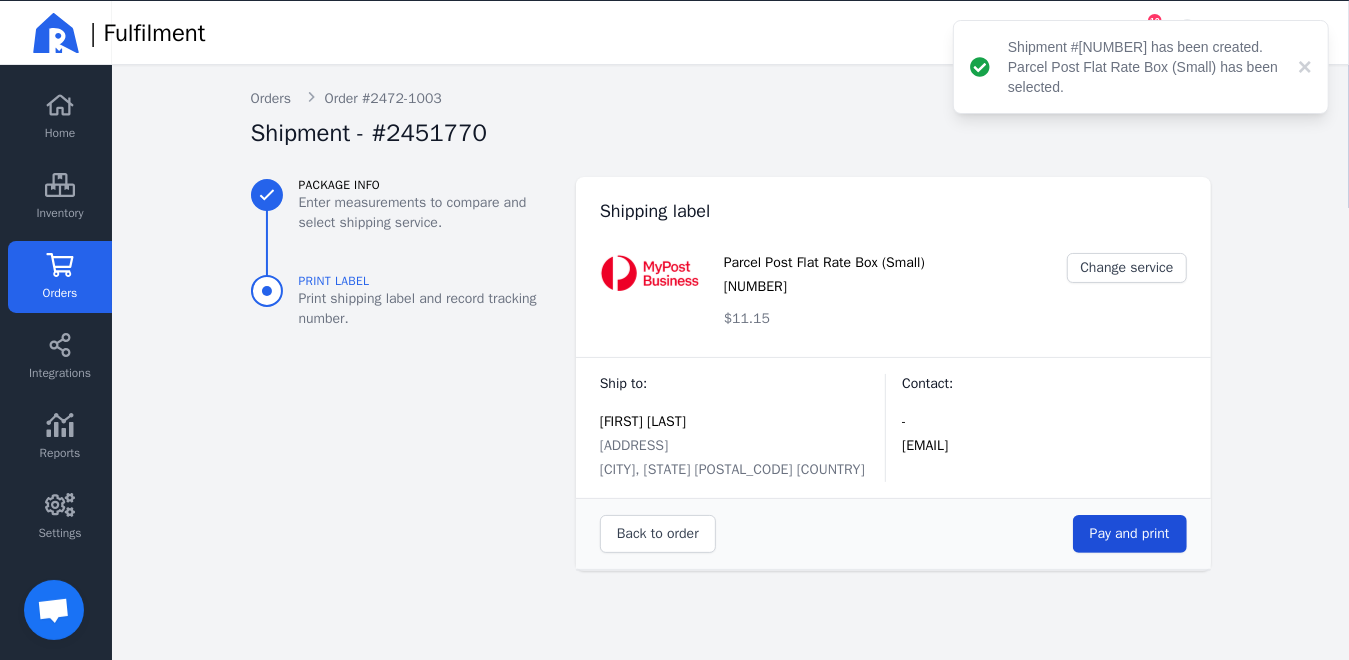 click on "Pay and print" at bounding box center (1130, 533) 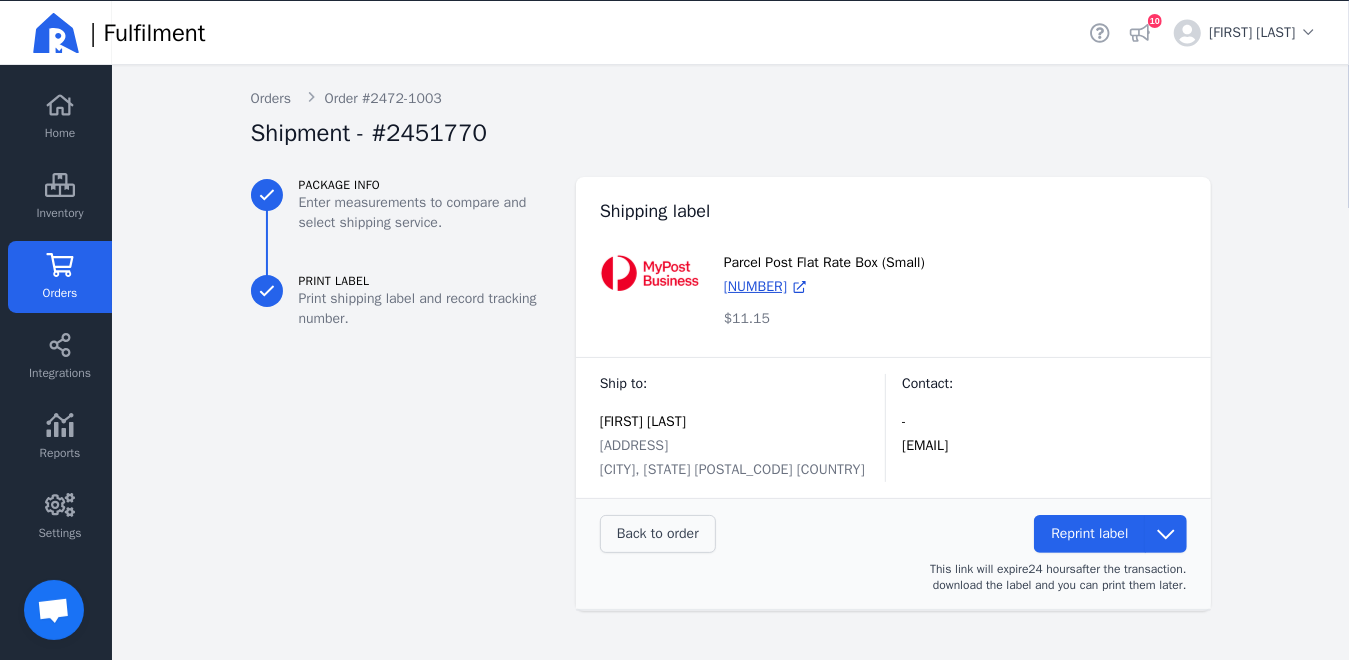 click on "Back to order" at bounding box center (658, 533) 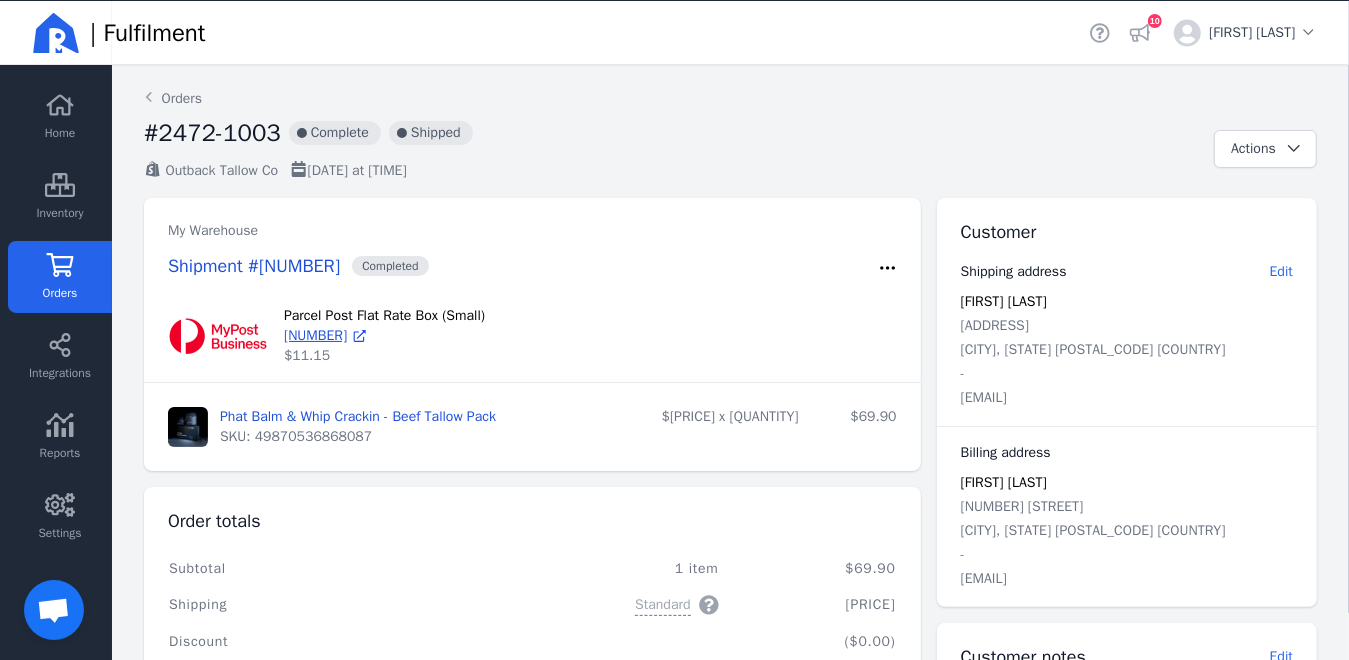 click on "Orders" 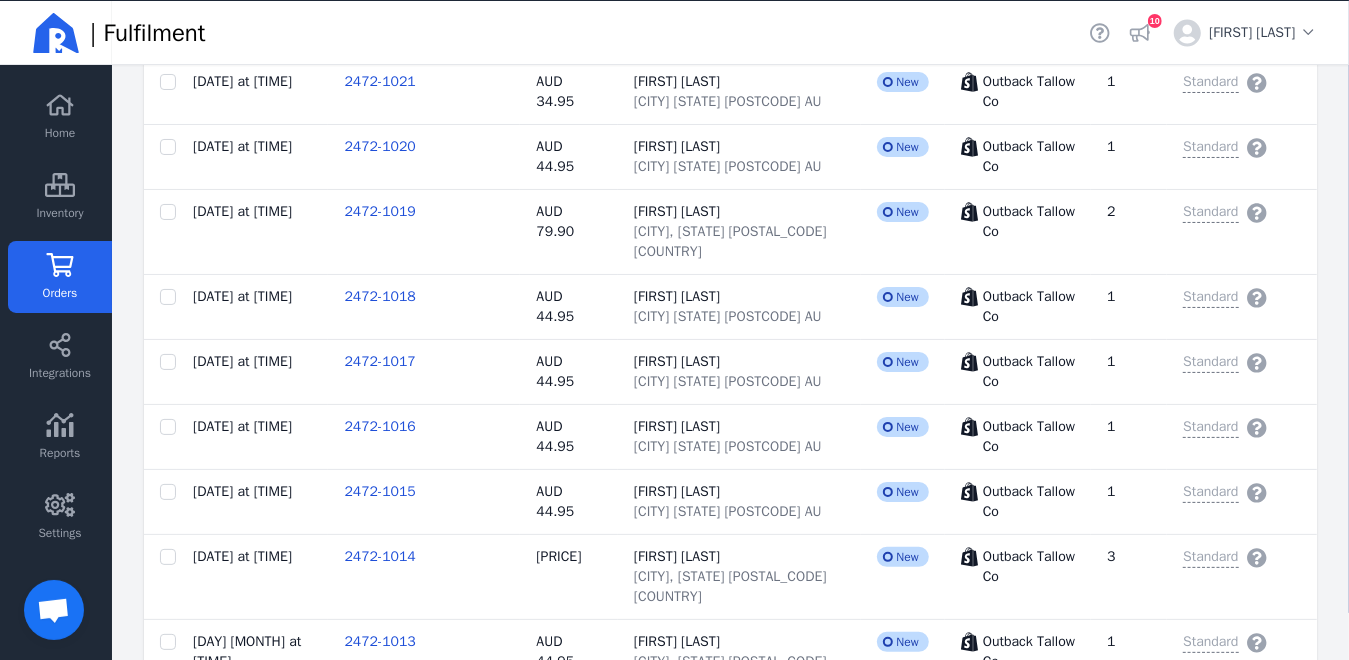 scroll, scrollTop: 3120, scrollLeft: 0, axis: vertical 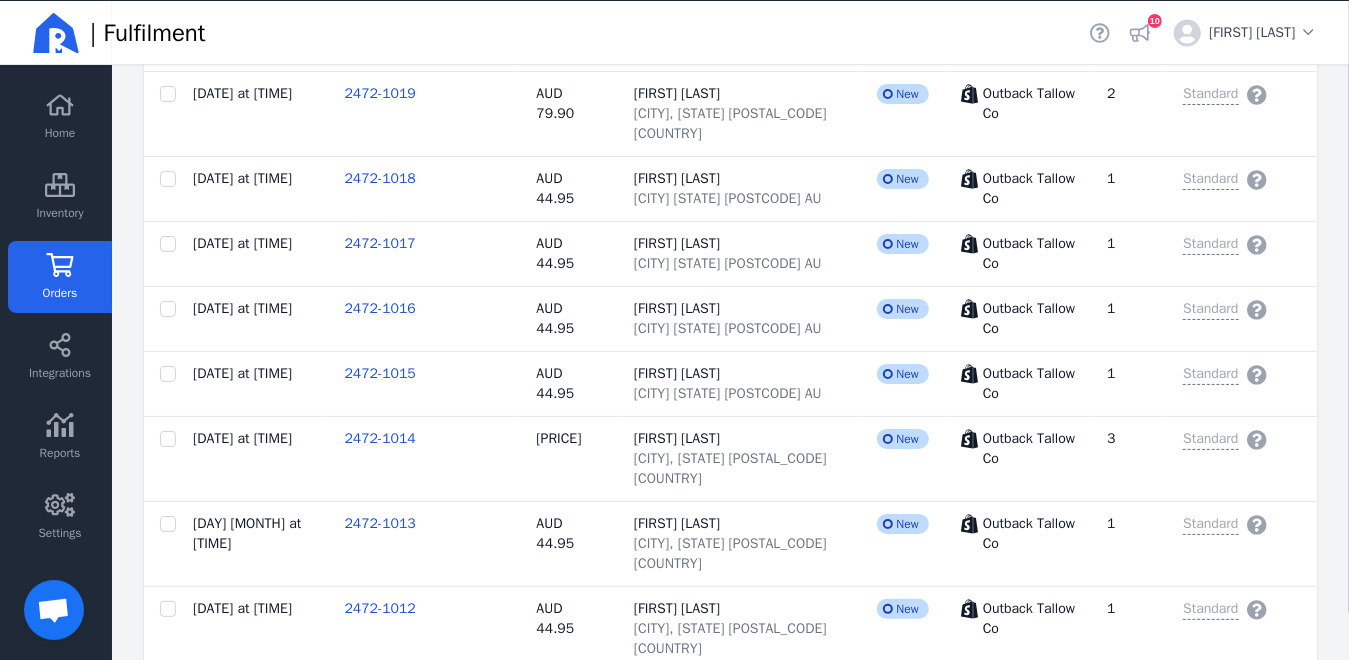 click on "2472-1008" 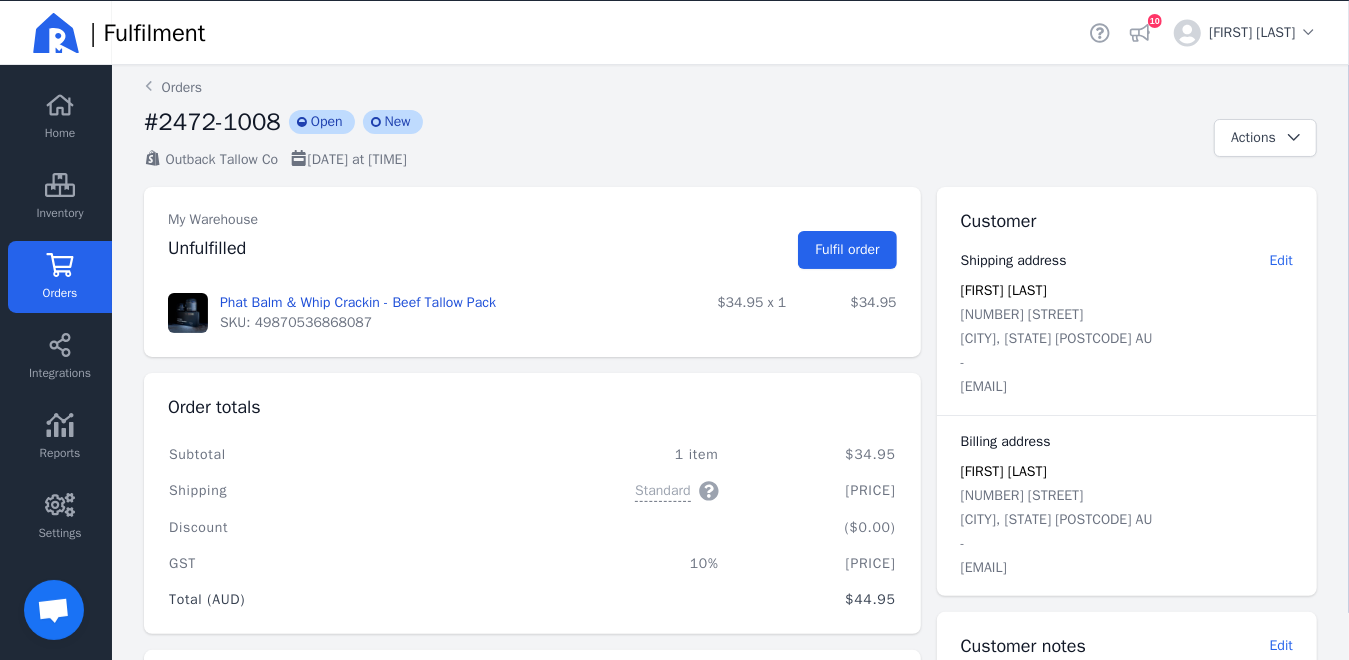 scroll, scrollTop: 0, scrollLeft: 0, axis: both 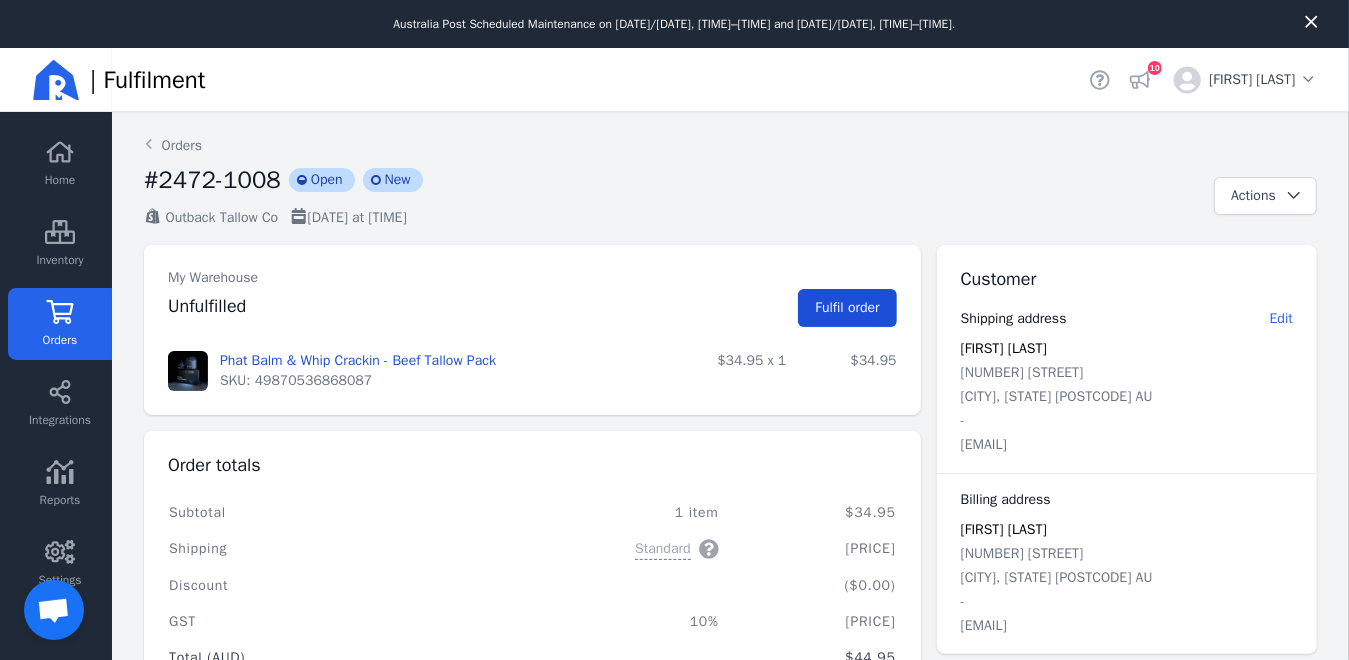 click on "Fulfil order" at bounding box center [847, 307] 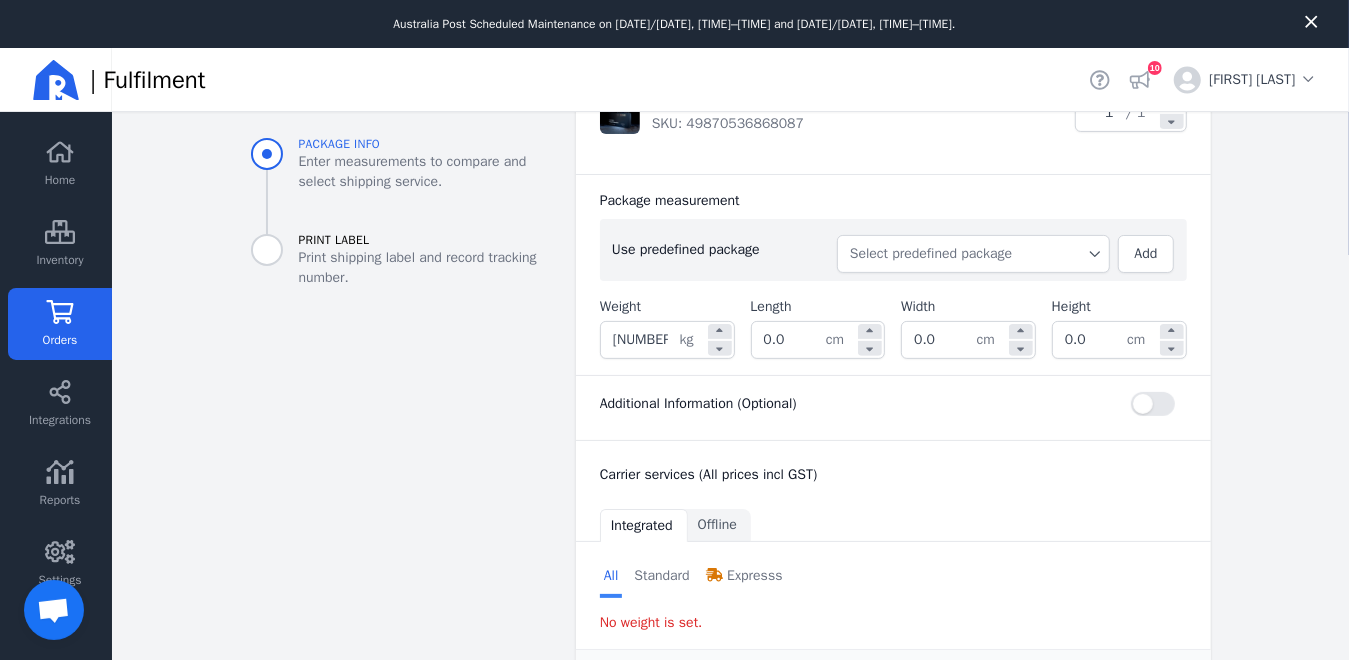 scroll, scrollTop: 391, scrollLeft: 0, axis: vertical 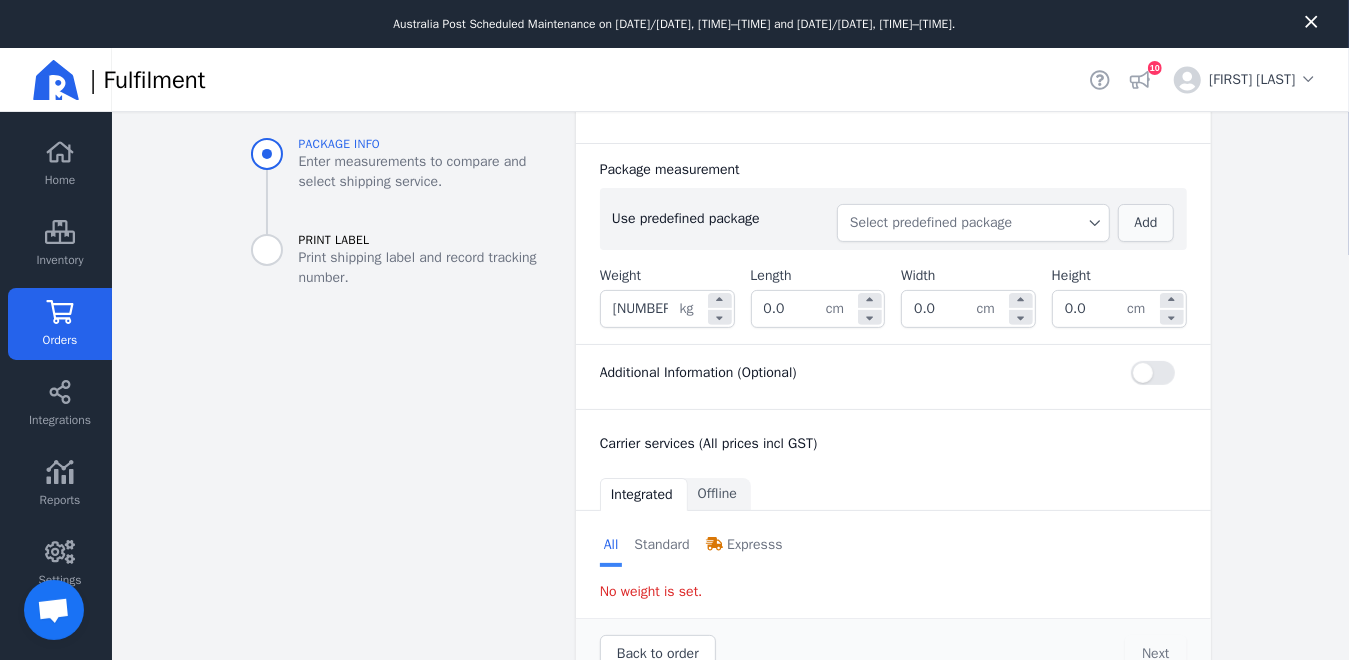 click on "Add" at bounding box center (1146, 222) 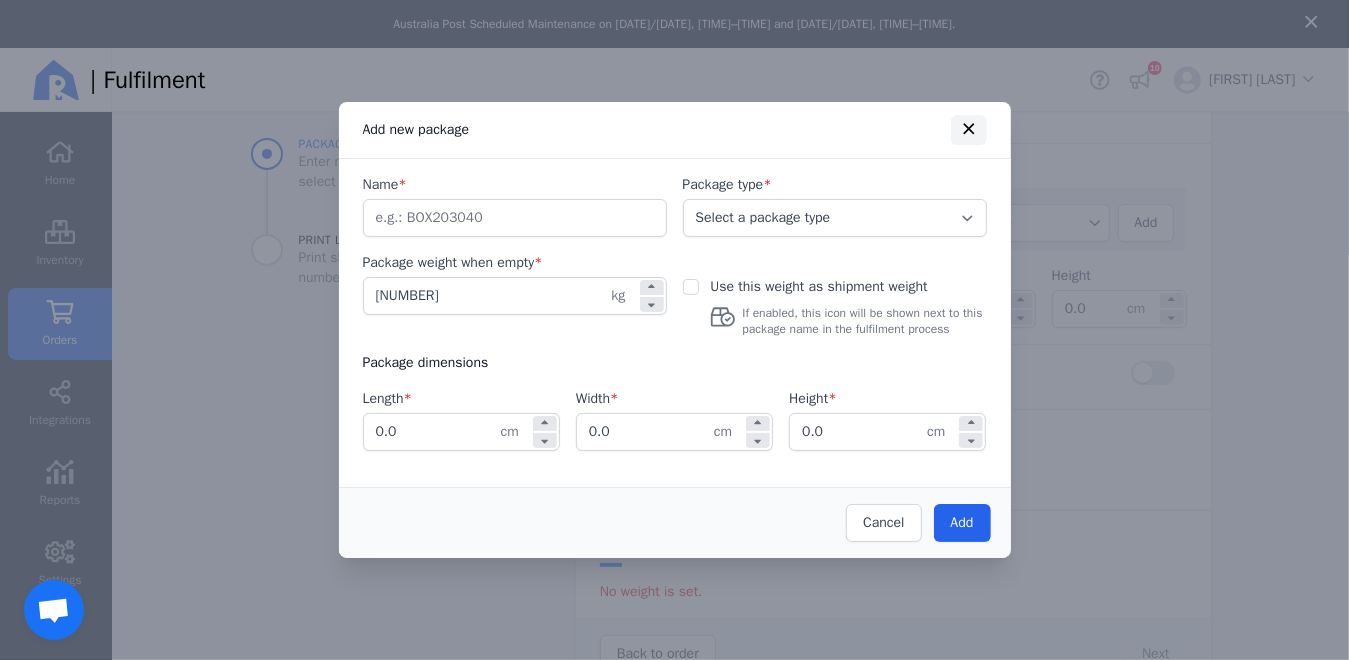 click 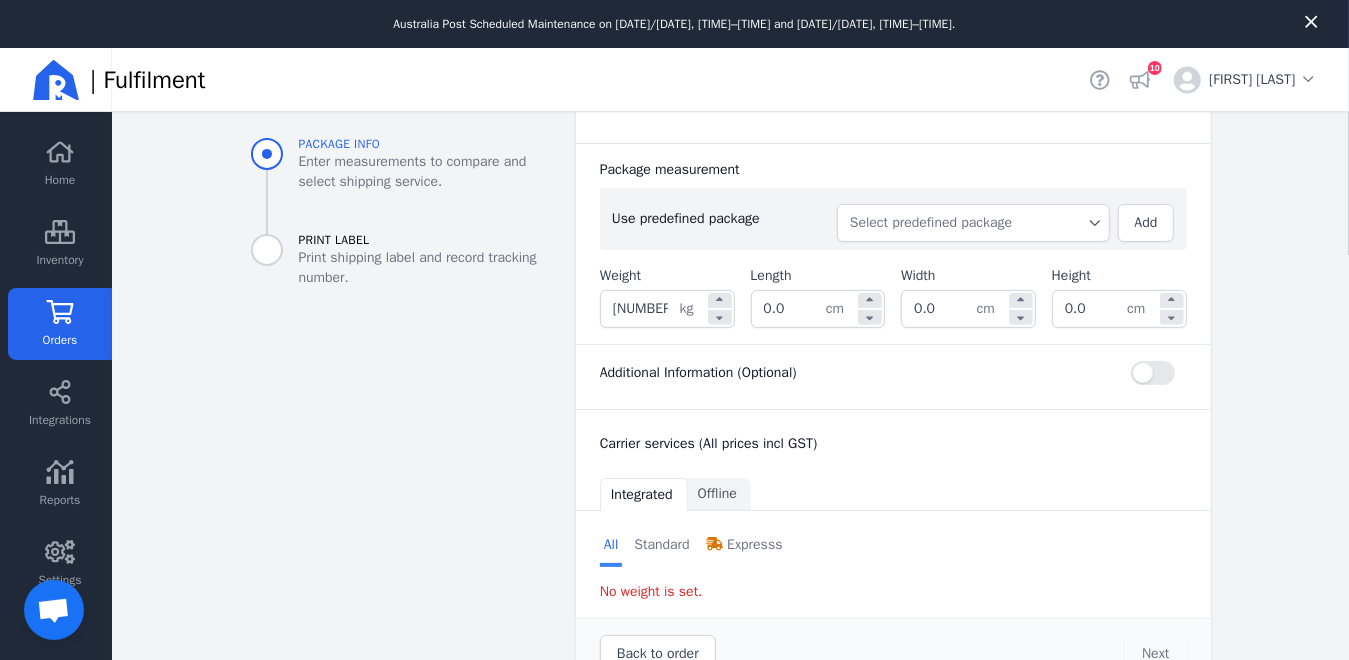 click on "Select predefined package" 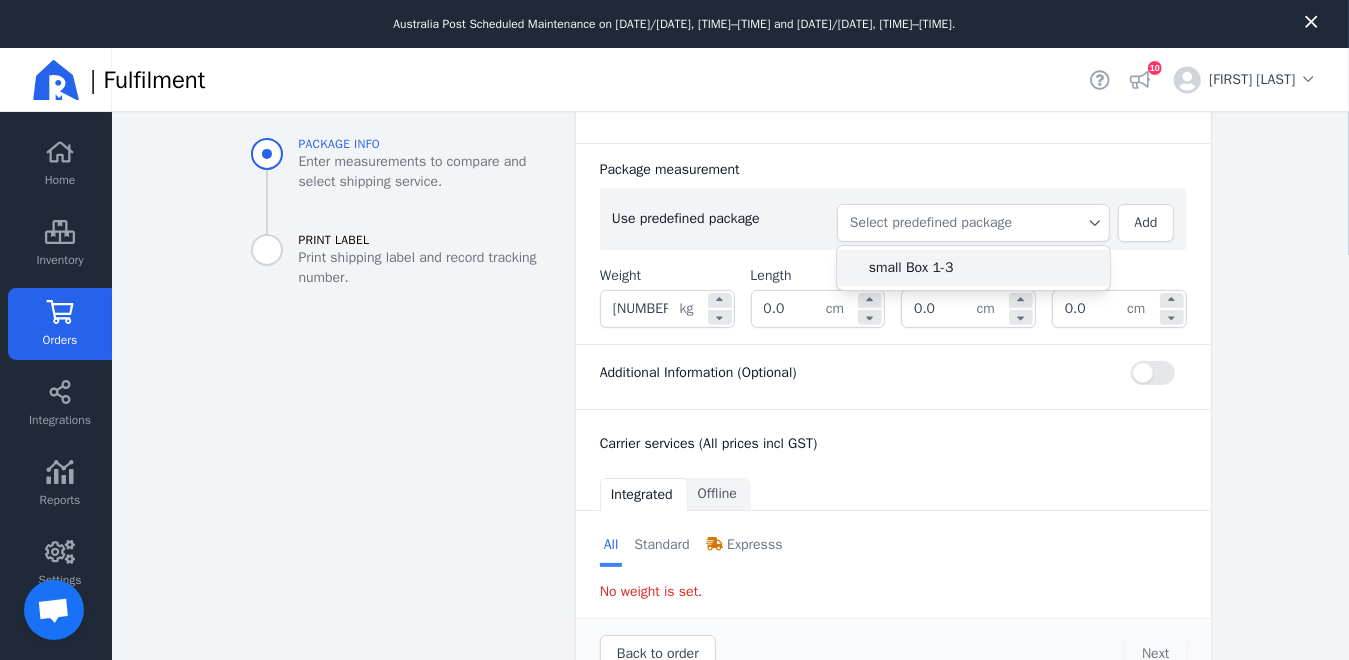 click on "small Box 1-3" at bounding box center (981, 268) 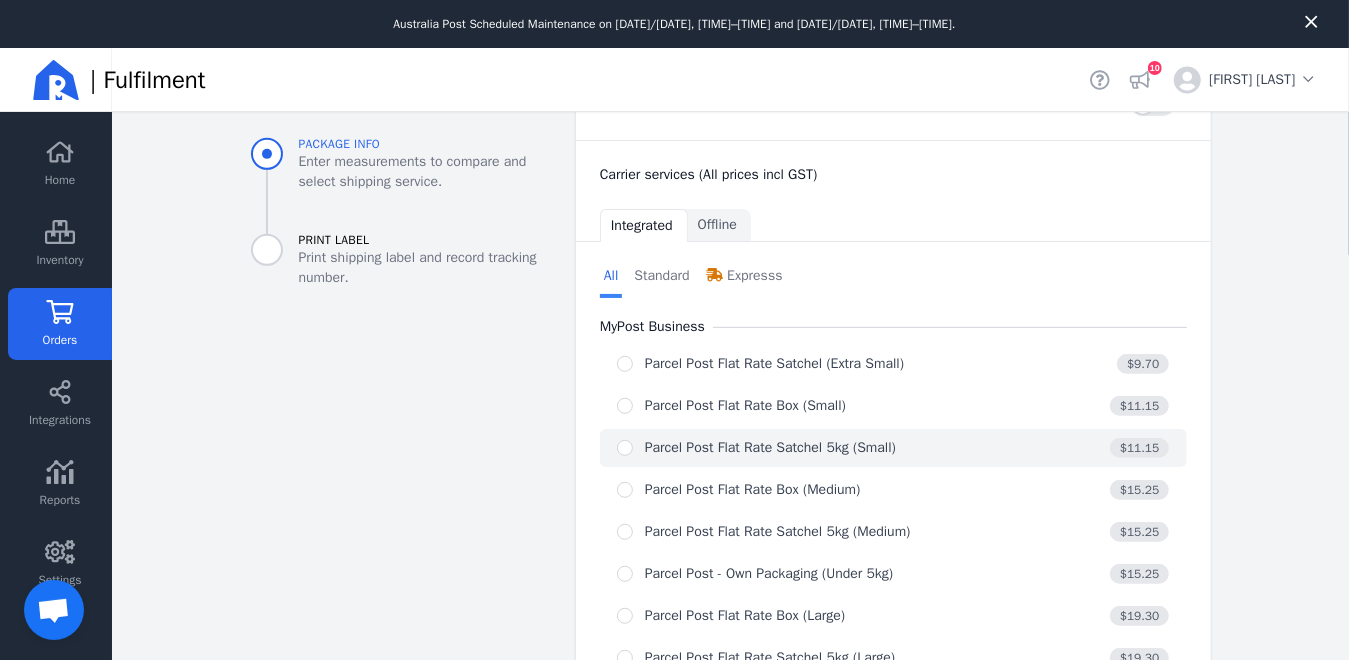 scroll, scrollTop: 691, scrollLeft: 0, axis: vertical 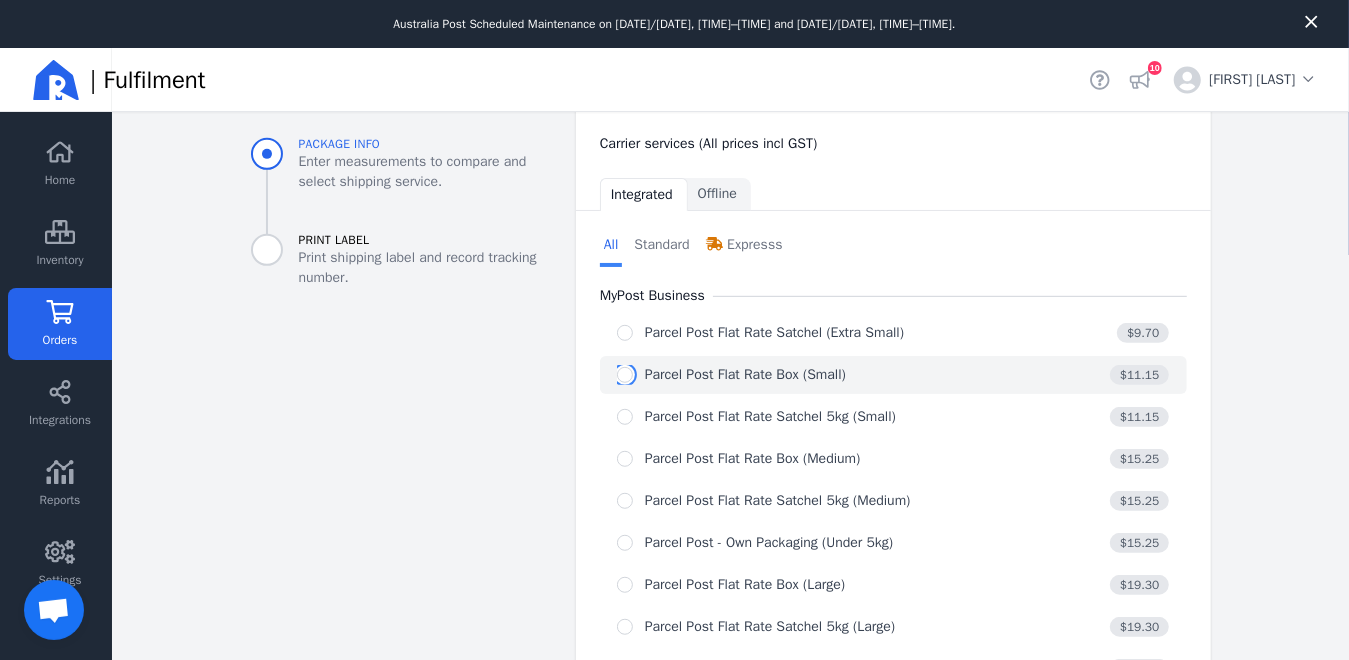 click at bounding box center [625, 375] 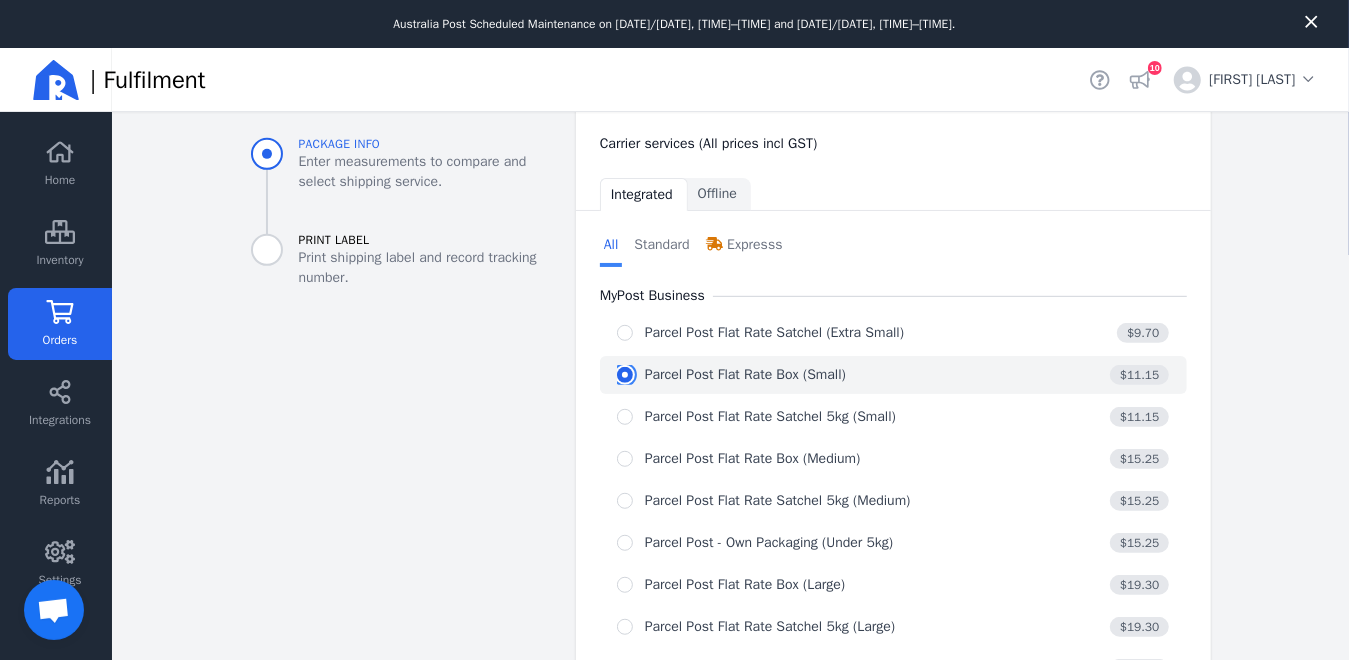 radio on "true" 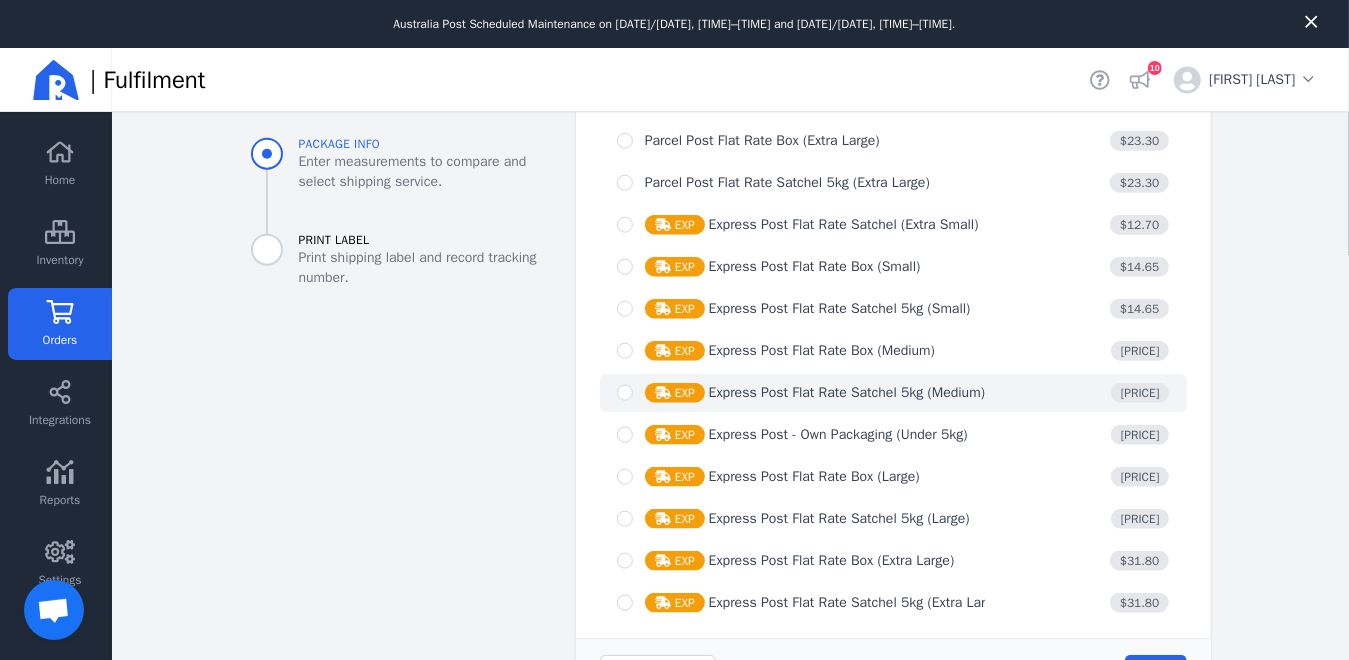 scroll, scrollTop: 1446, scrollLeft: 0, axis: vertical 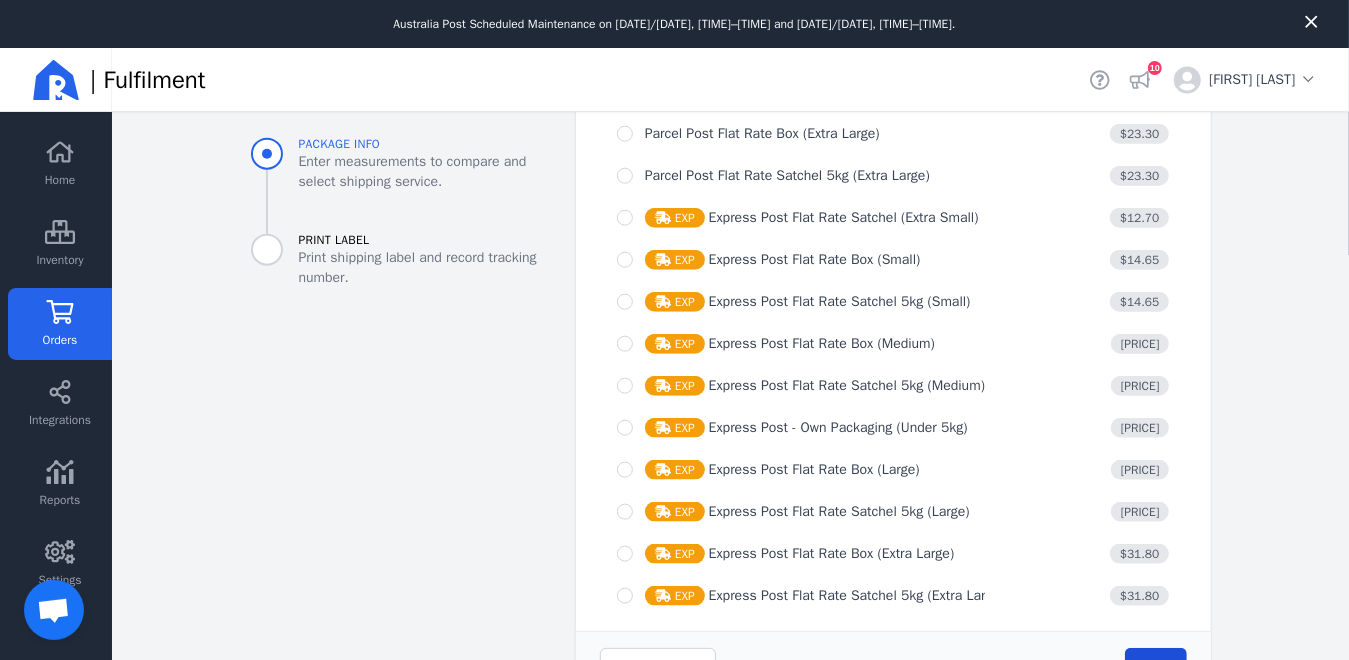 click on "Next" at bounding box center [1155, 666] 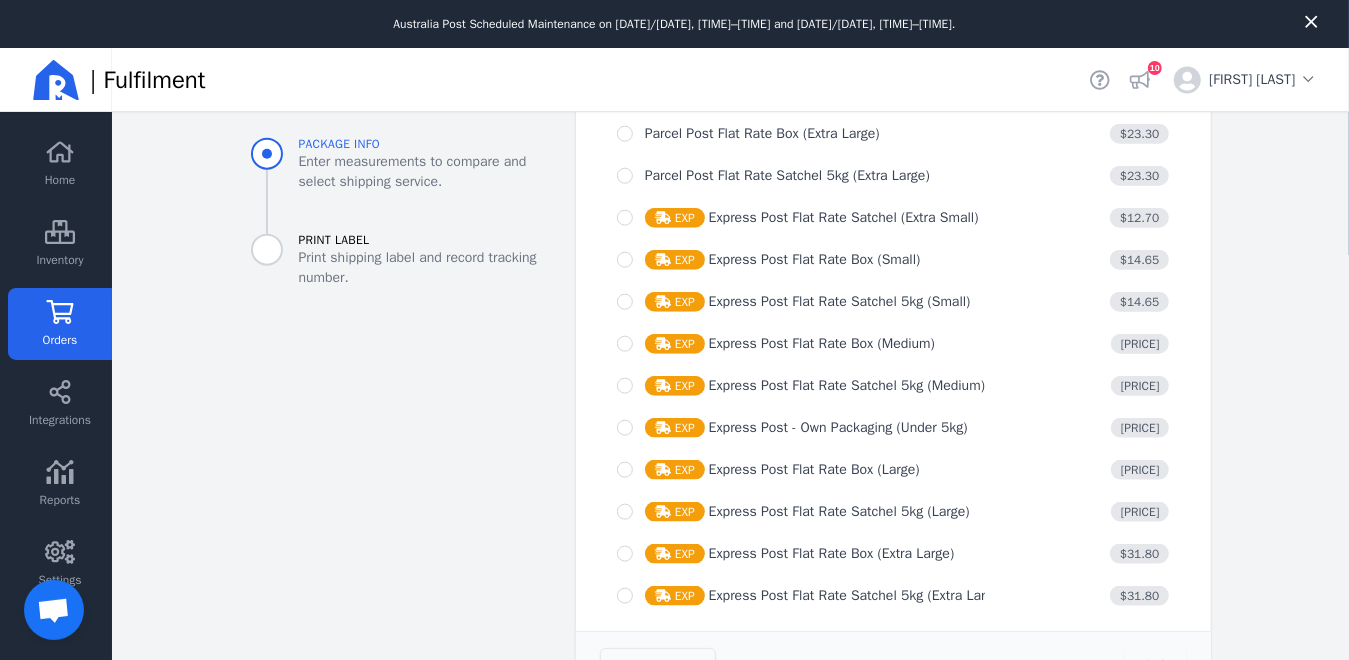 type on "23.0" 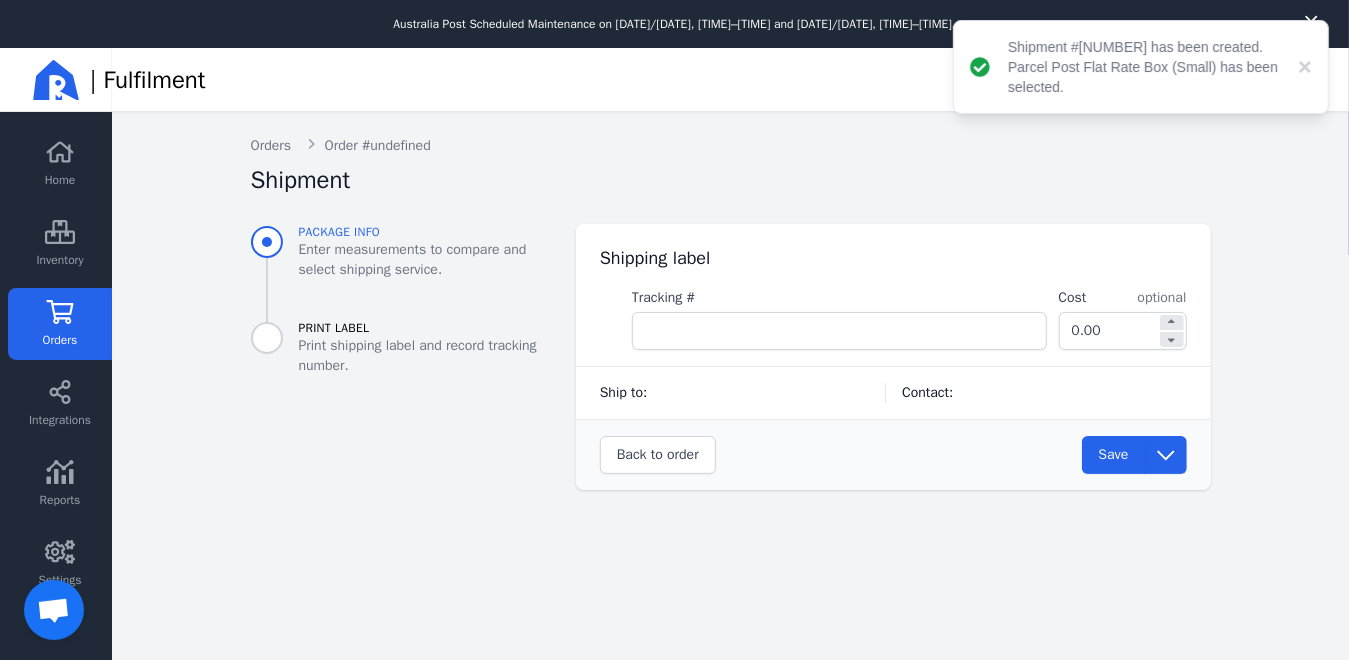 scroll, scrollTop: 0, scrollLeft: 0, axis: both 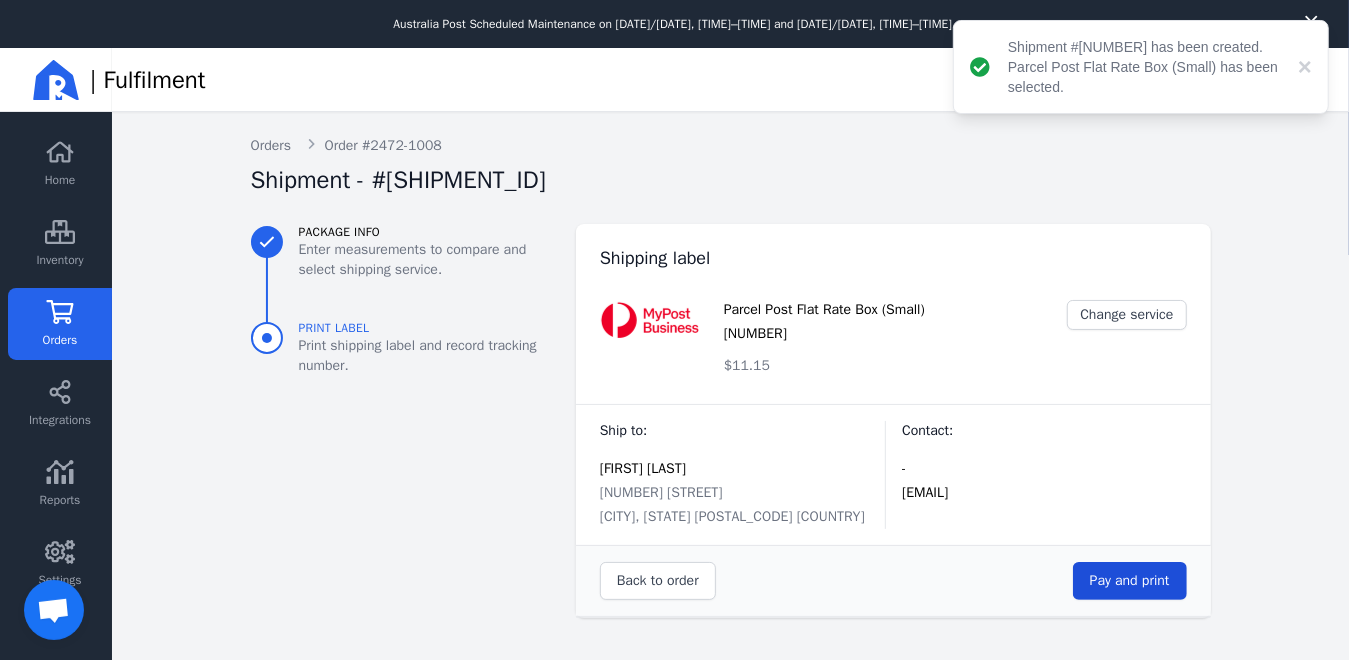 click on "Pay and print" at bounding box center [1130, 580] 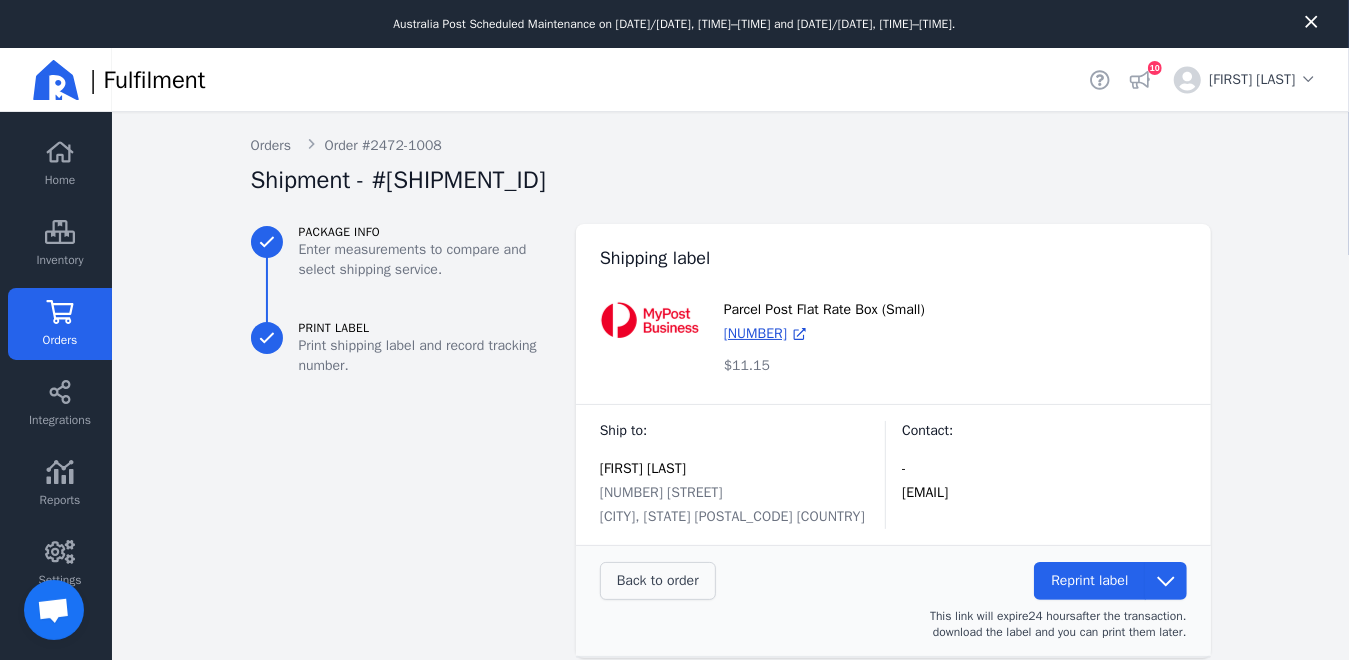 click on "Back to order" at bounding box center [658, 580] 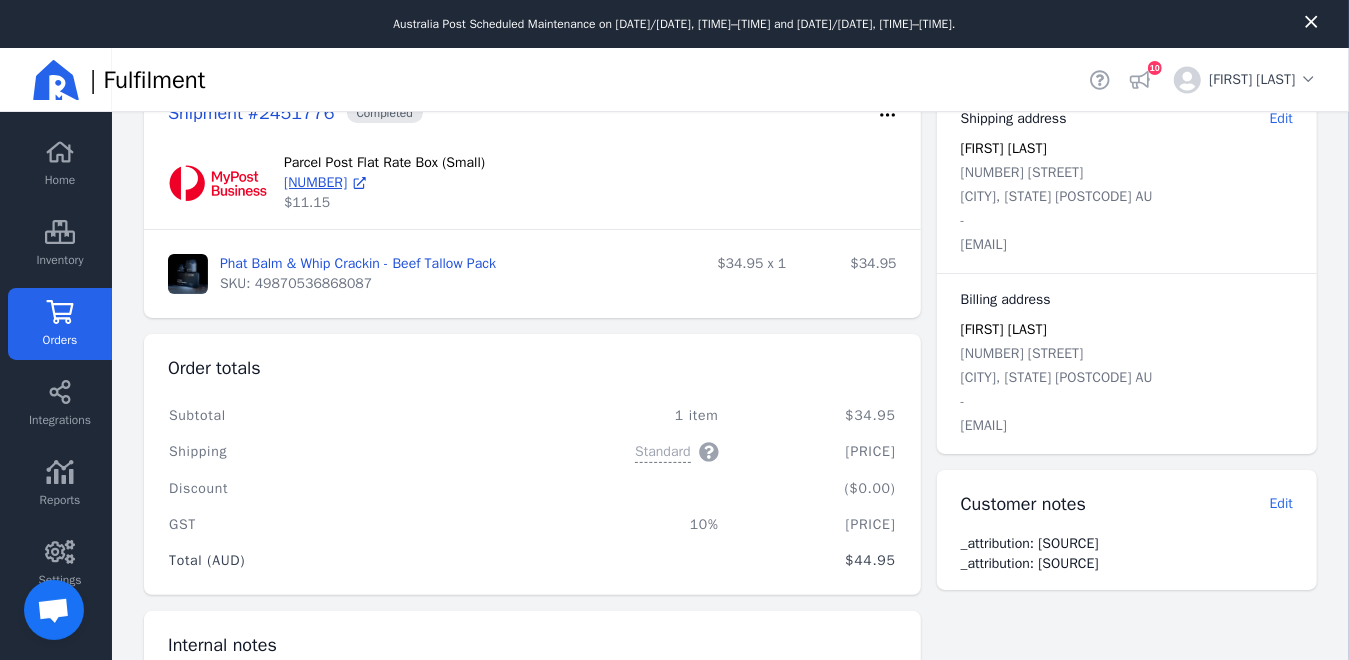 scroll, scrollTop: 100, scrollLeft: 0, axis: vertical 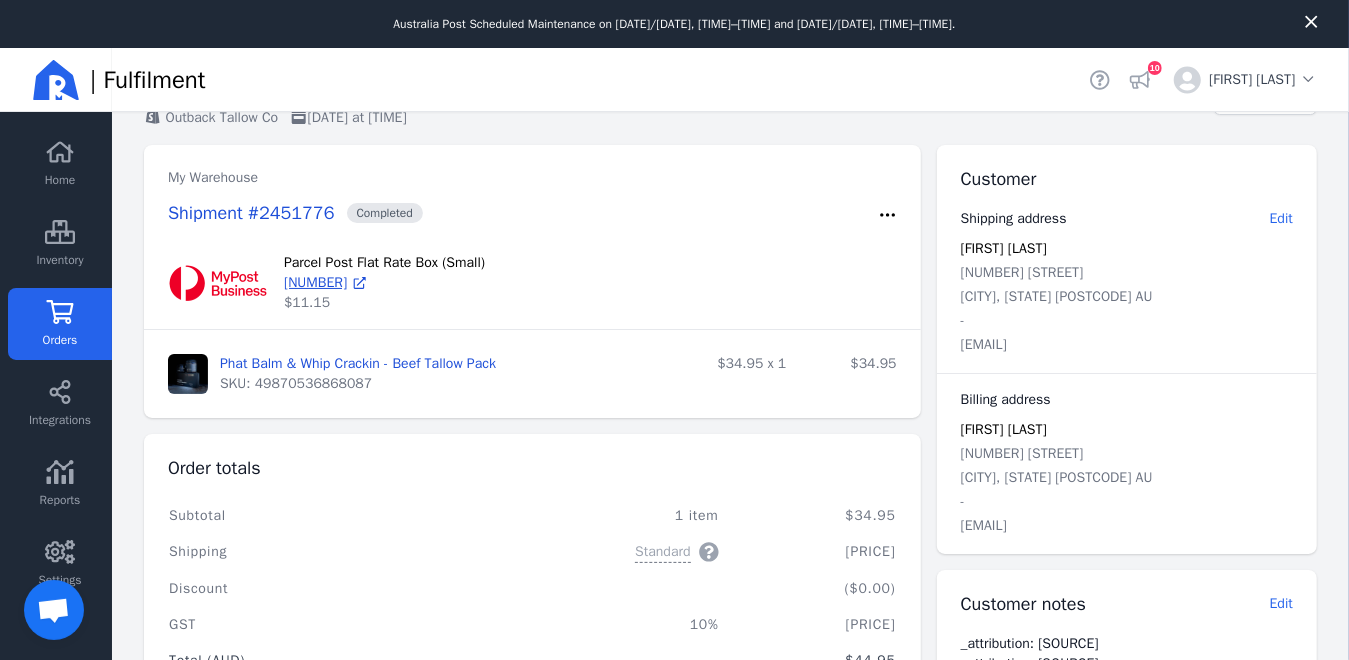 click on "Orders" at bounding box center [60, 340] 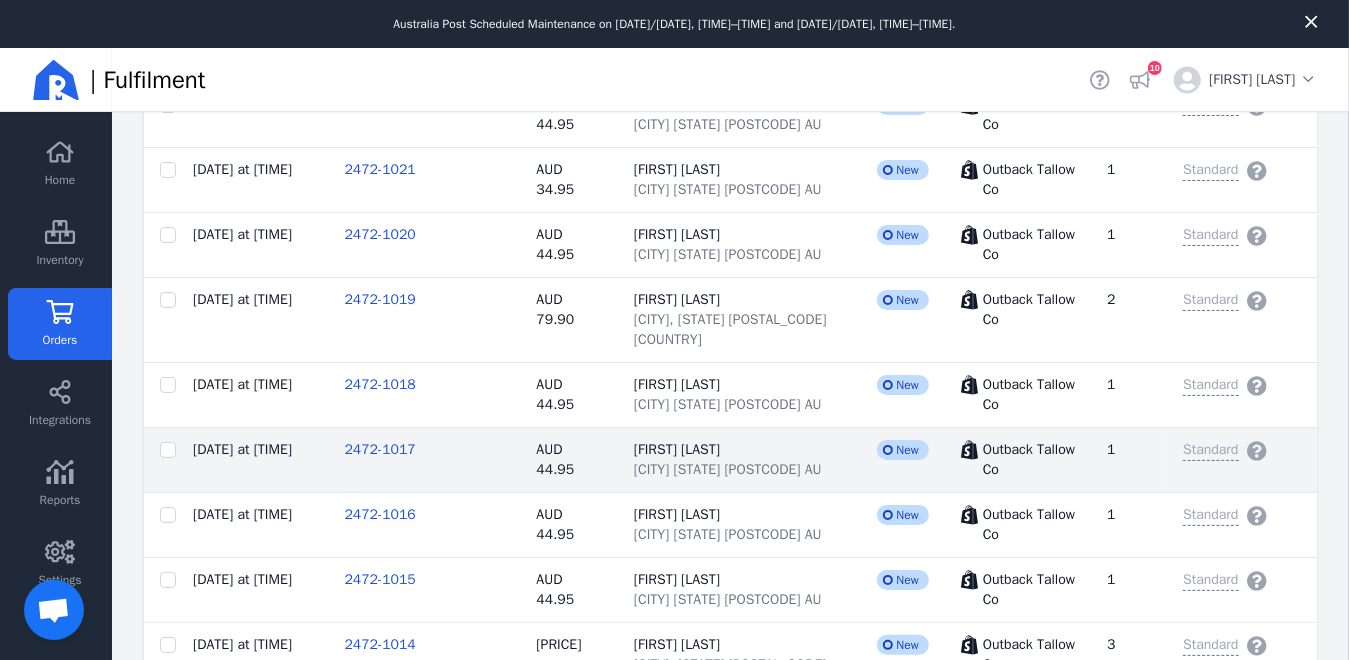 scroll, scrollTop: 3055, scrollLeft: 0, axis: vertical 